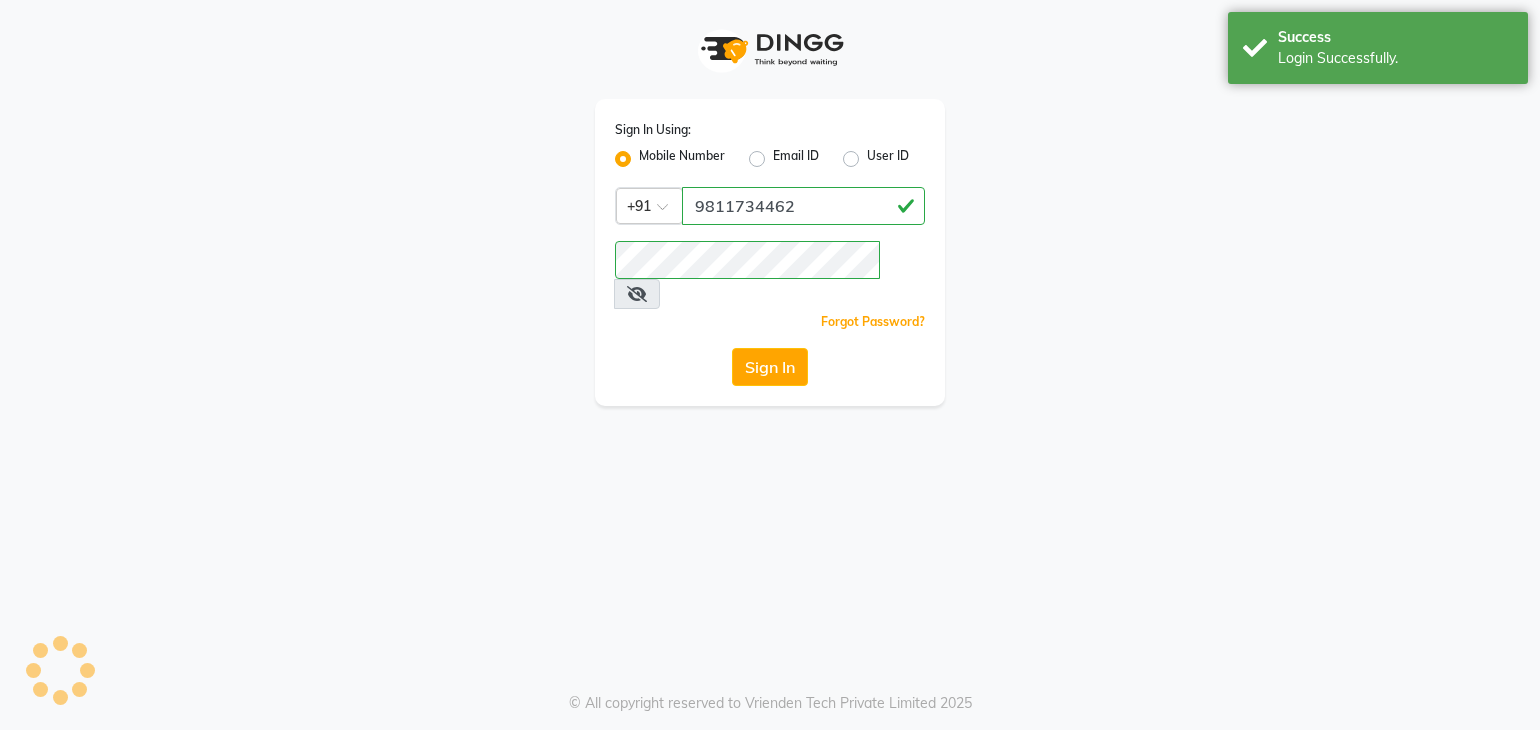 scroll, scrollTop: 0, scrollLeft: 0, axis: both 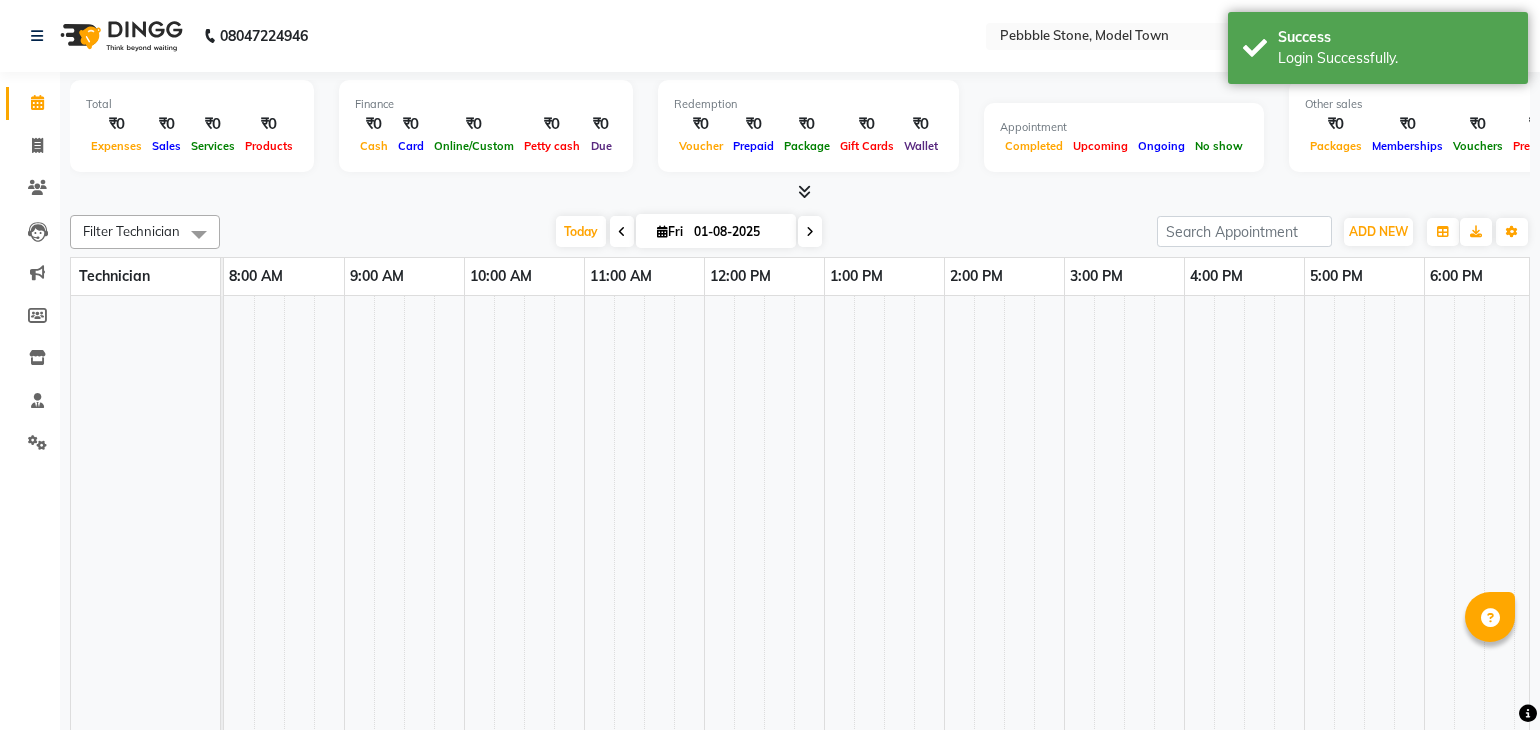 select on "en" 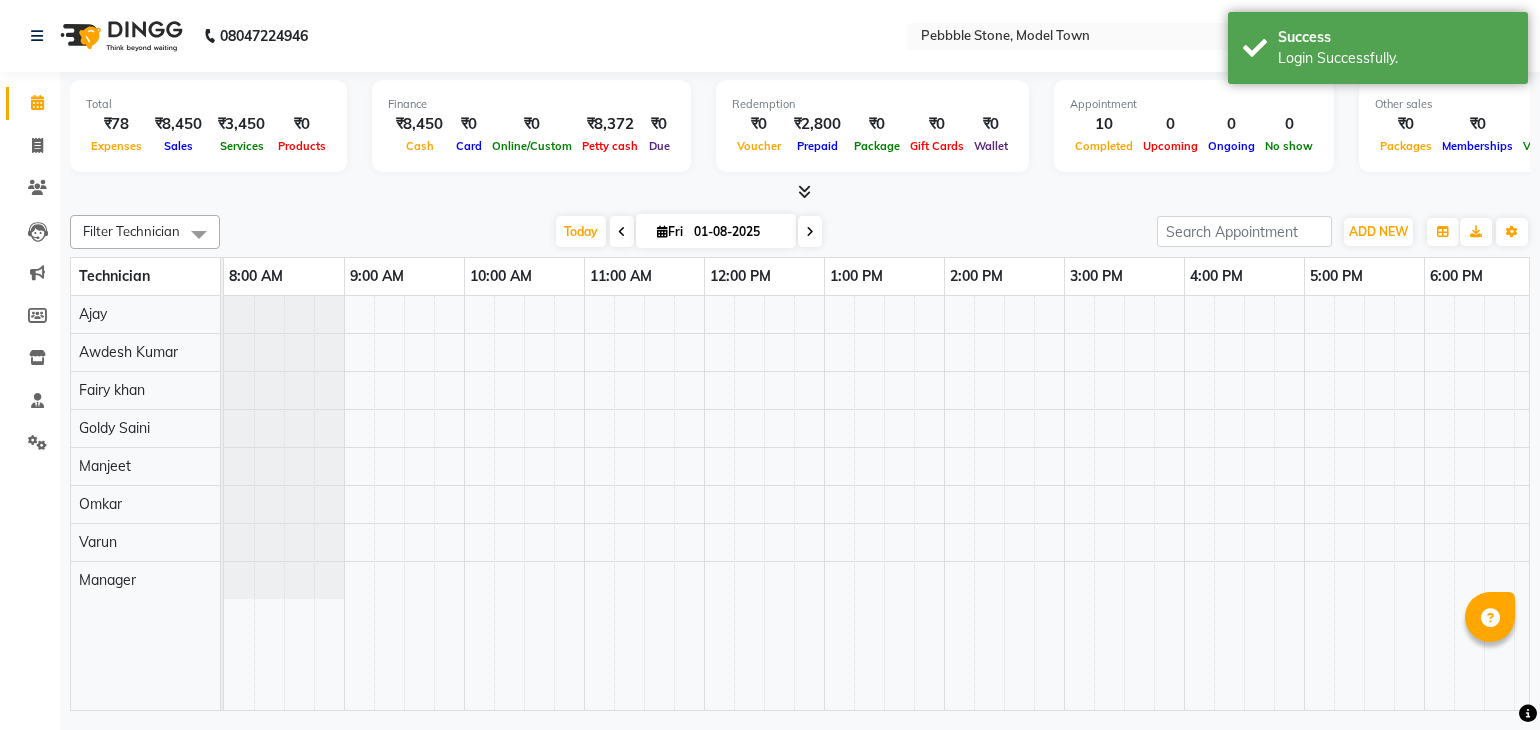 scroll, scrollTop: 0, scrollLeft: 0, axis: both 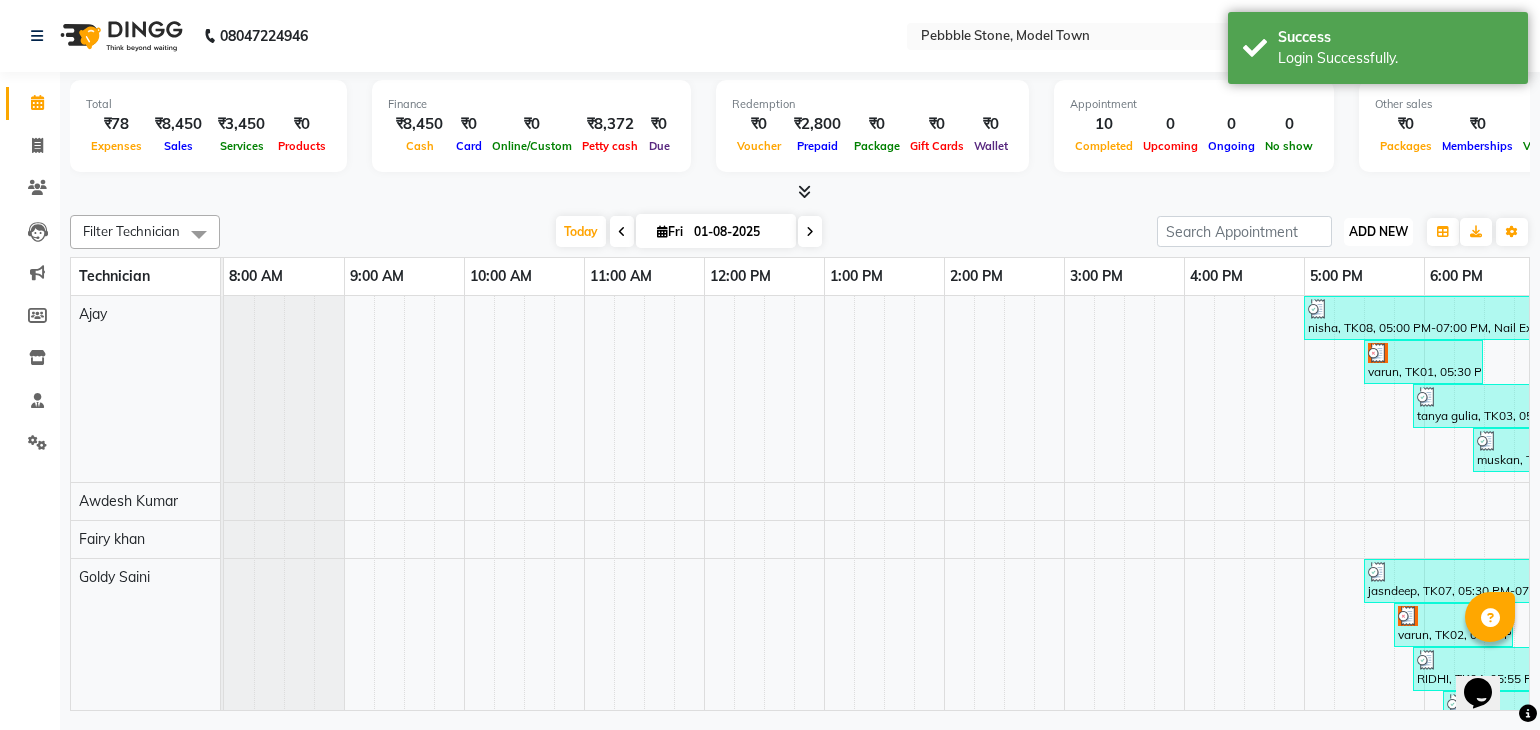 click on "ADD NEW" at bounding box center (1378, 231) 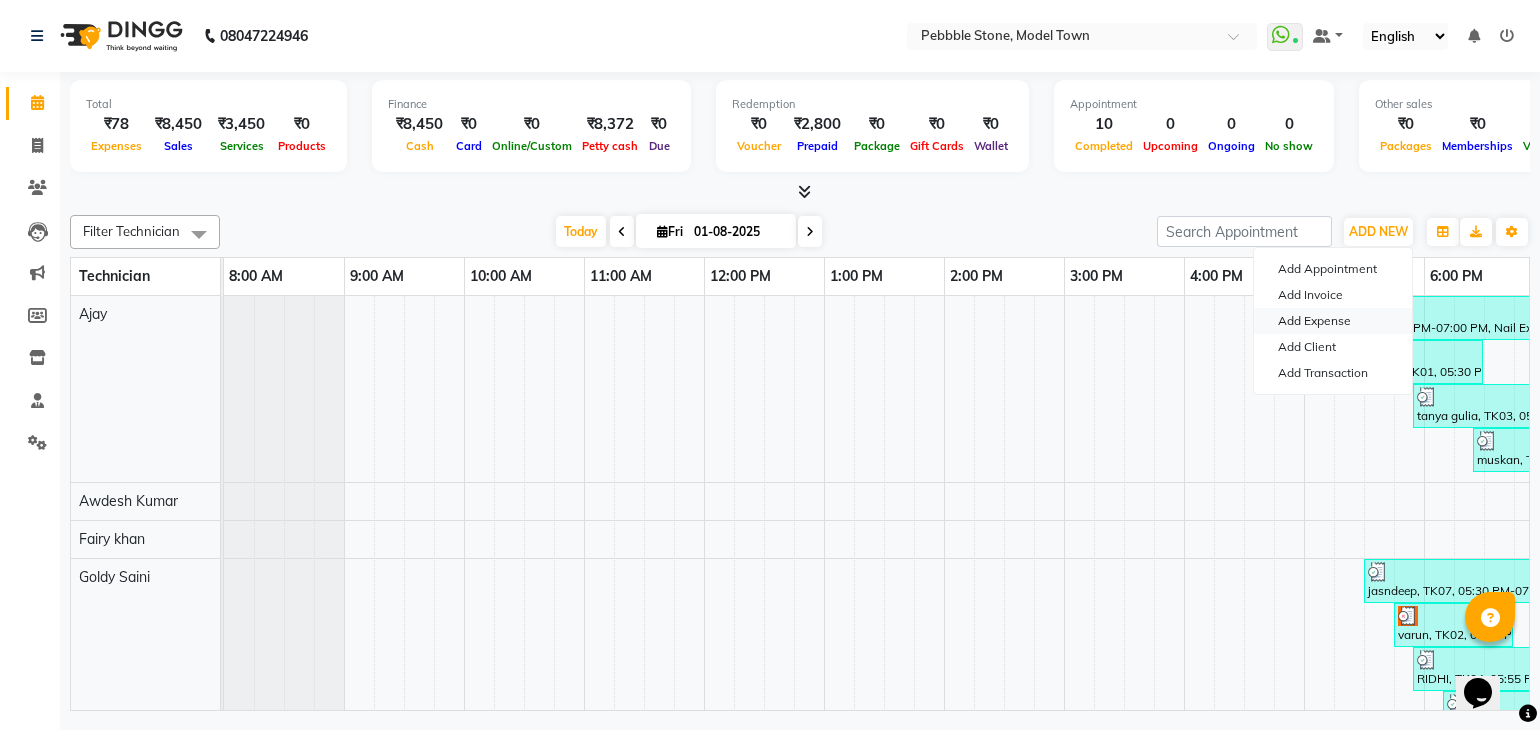 click on "Add Expense" at bounding box center (1333, 321) 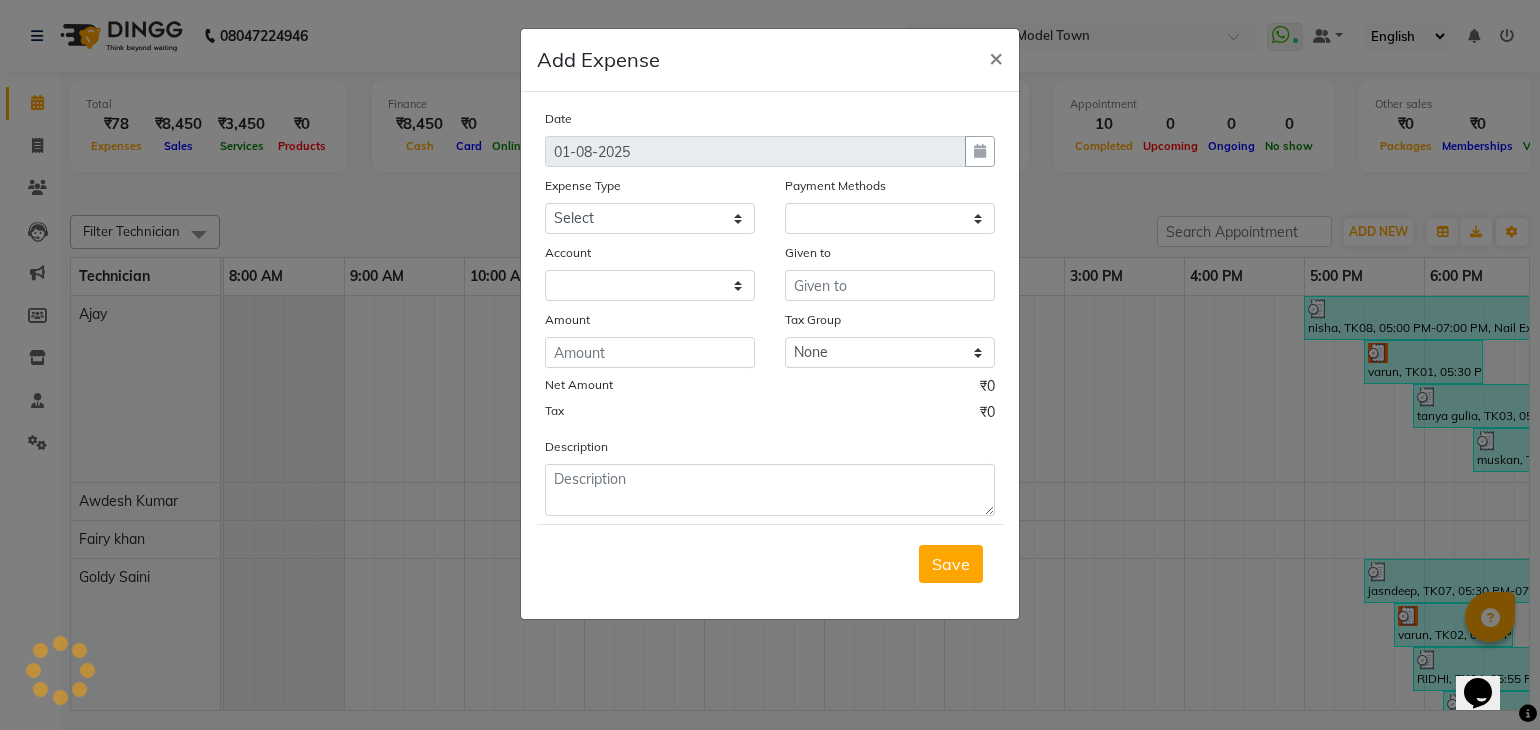select on "1" 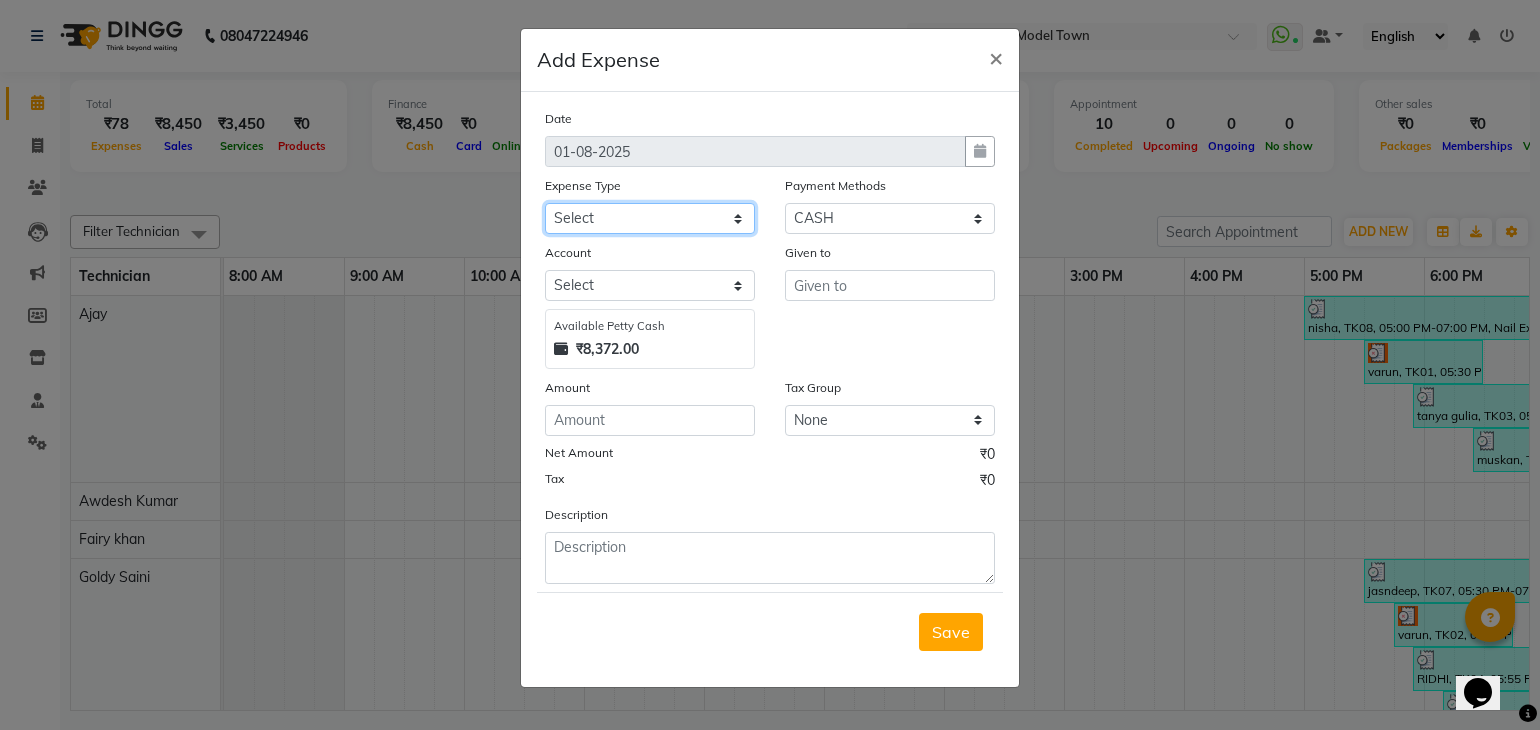 click on "Select Advance Salary Bank charges Car maintenance  Cash transfer to bank Cash transfer to hub Client Snacks Clinical charges Equipment Fuel Govt fee Incentive Insurance International purchase Loan Repayment Maintenance Marketing Milk Miscellaneous MRA Other Pantry Product Rent Salary Staff Snacks Tax Tea & Refreshment Utilities" 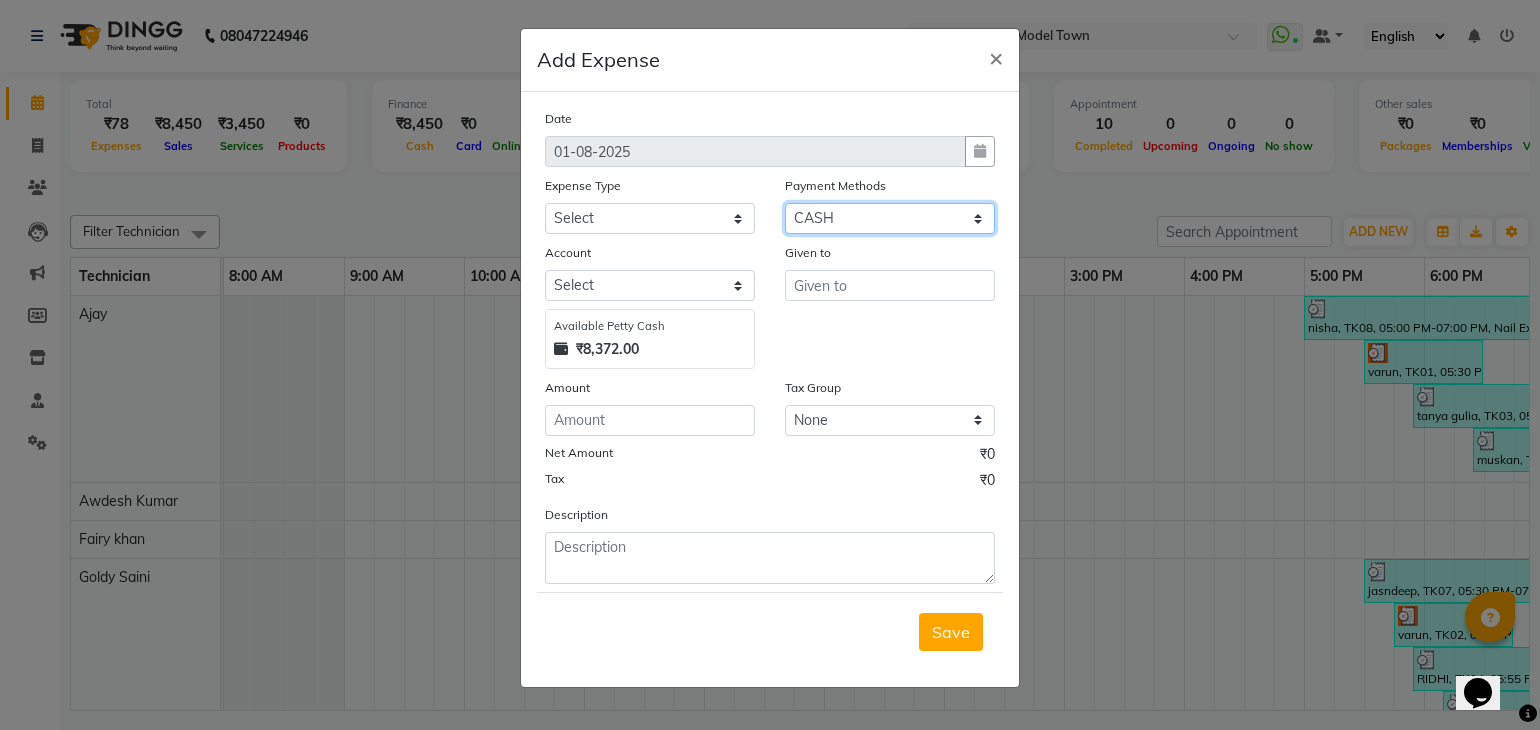 click on "Select Package Points Wallet UPI Prepaid CARD Coupon CASH" 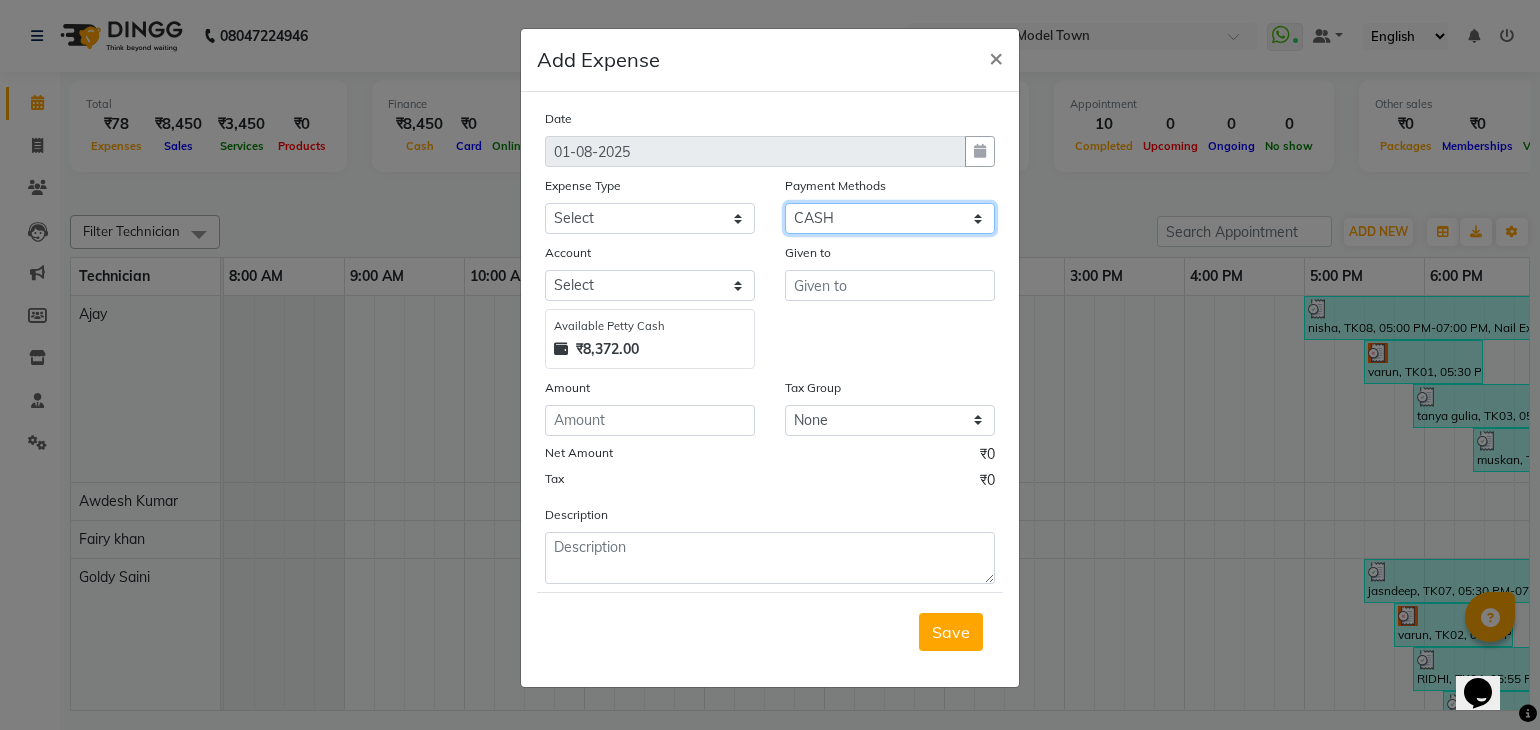 click on "Select Package Points Wallet UPI Prepaid CARD Coupon CASH" 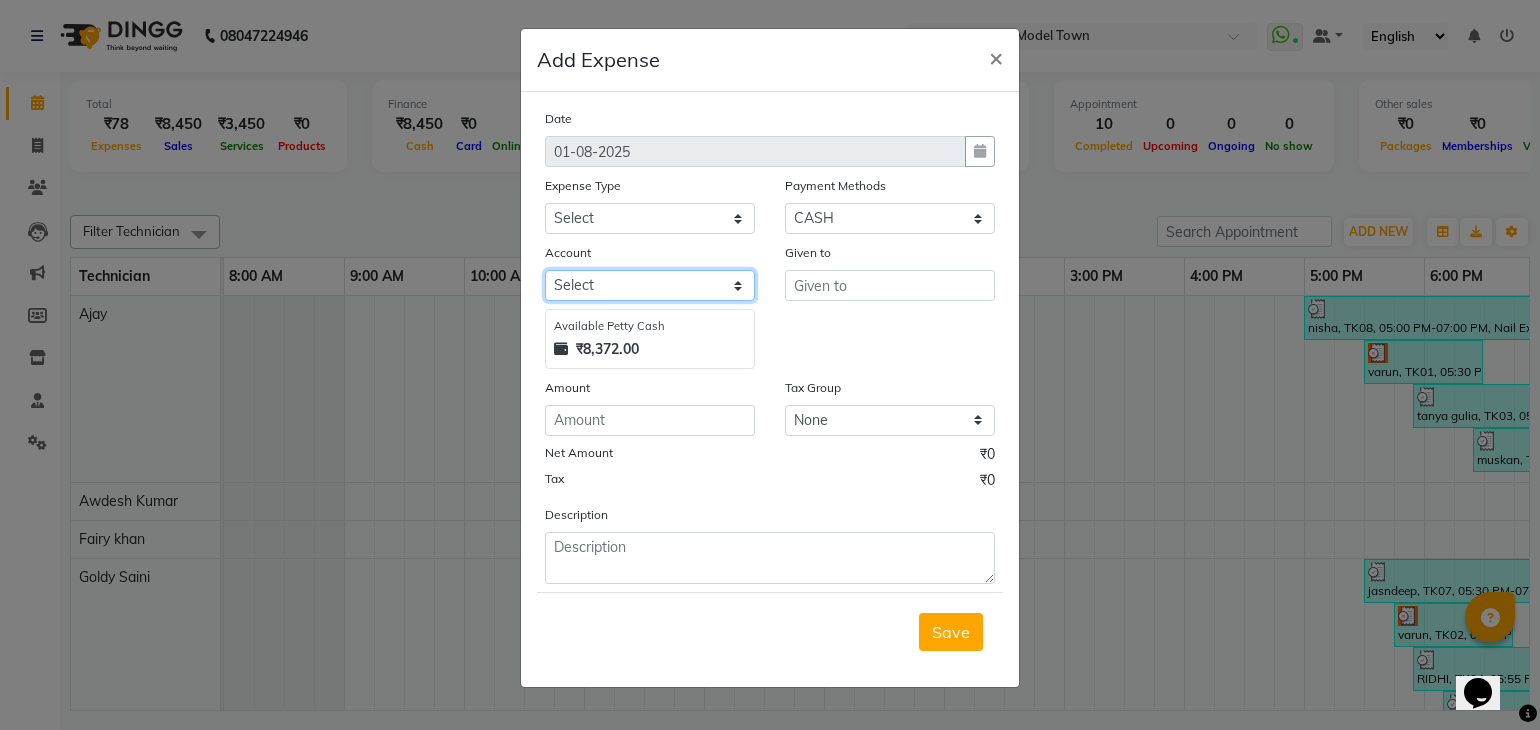 click on "Select Petty cash Default account" 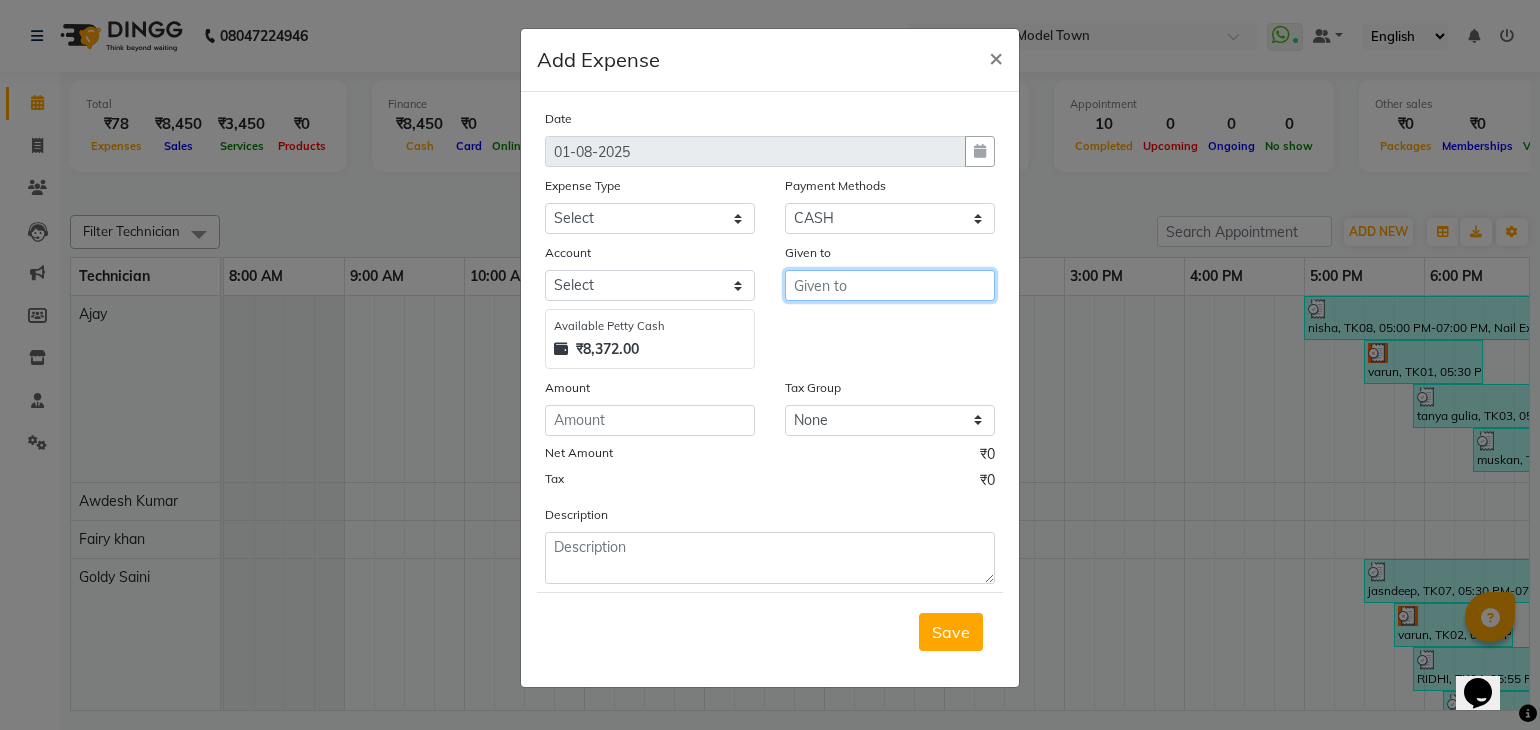 click at bounding box center (890, 285) 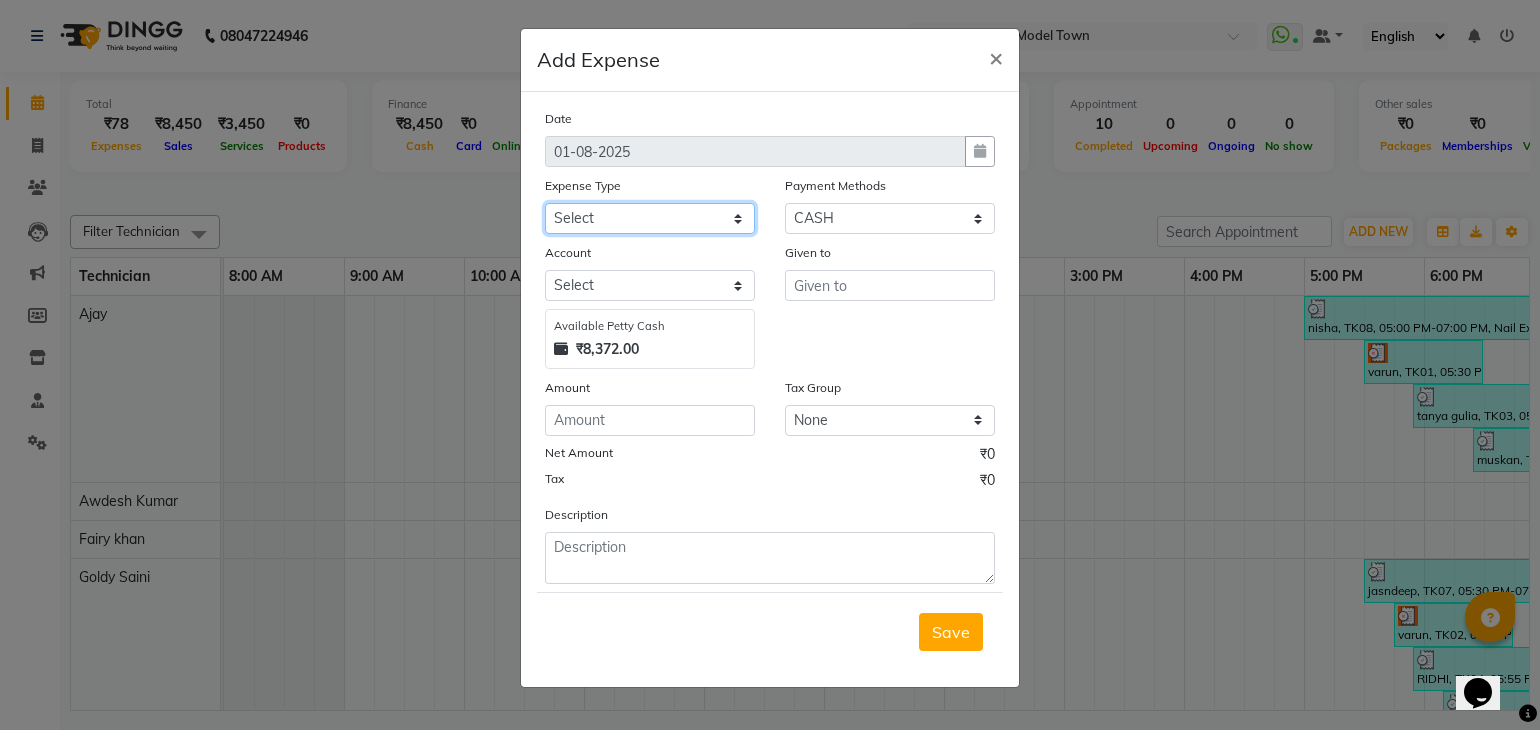 click on "Select Advance Salary Bank charges Car maintenance  Cash transfer to bank Cash transfer to hub Client Snacks Clinical charges Equipment Fuel Govt fee Incentive Insurance International purchase Loan Repayment Maintenance Marketing Milk Miscellaneous MRA Other Pantry Product Rent Salary Staff Snacks Tax Tea & Refreshment Utilities" 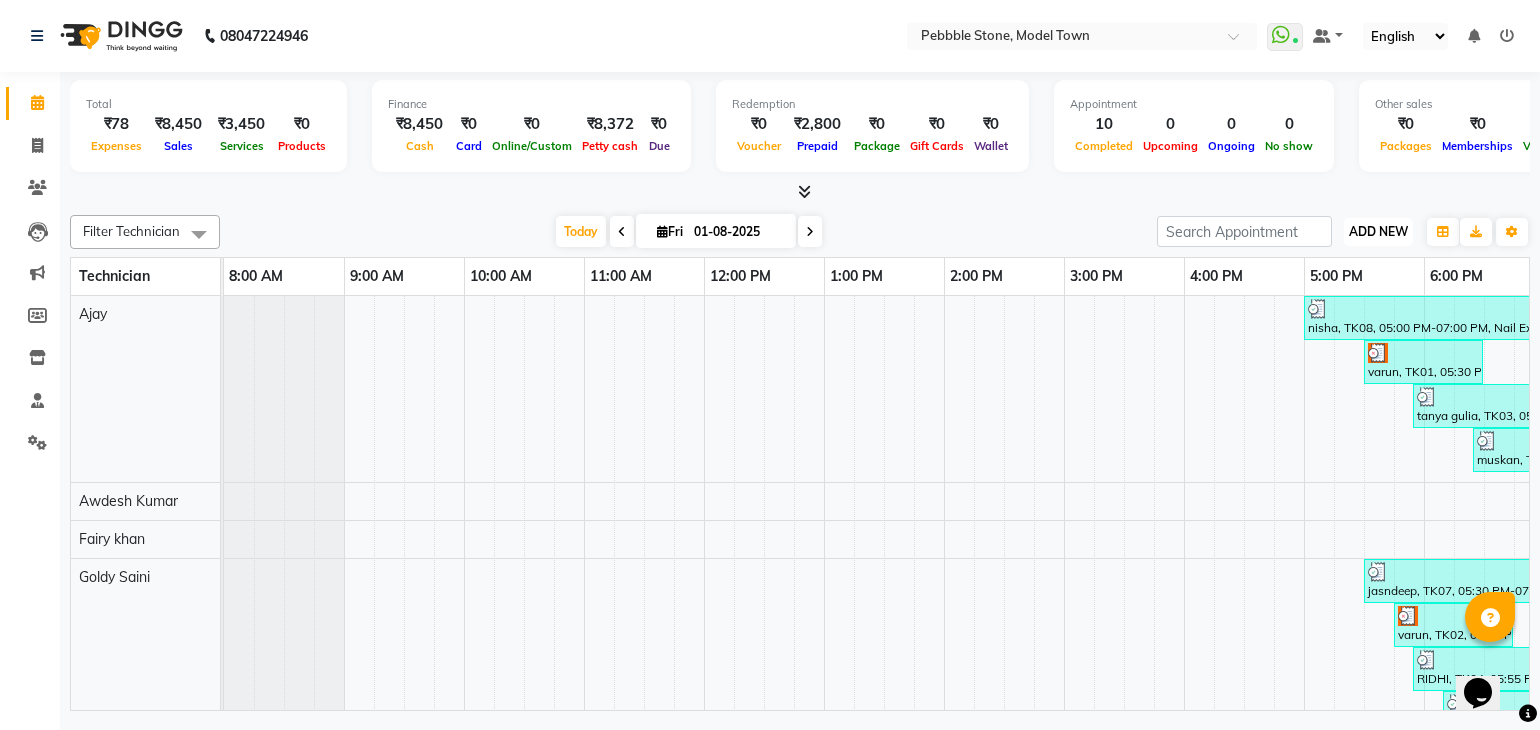 click on "ADD NEW" at bounding box center [1378, 231] 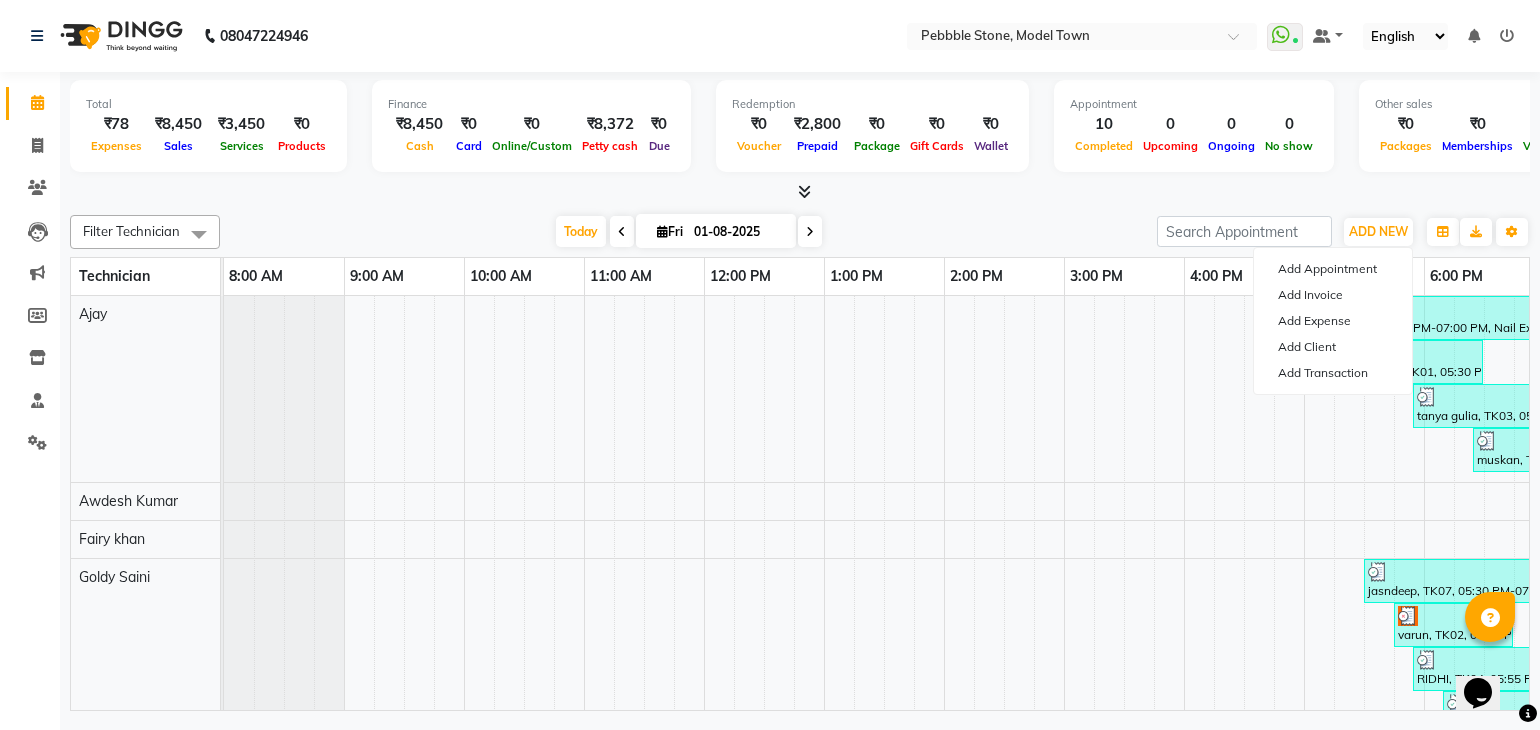 click at bounding box center (1507, 36) 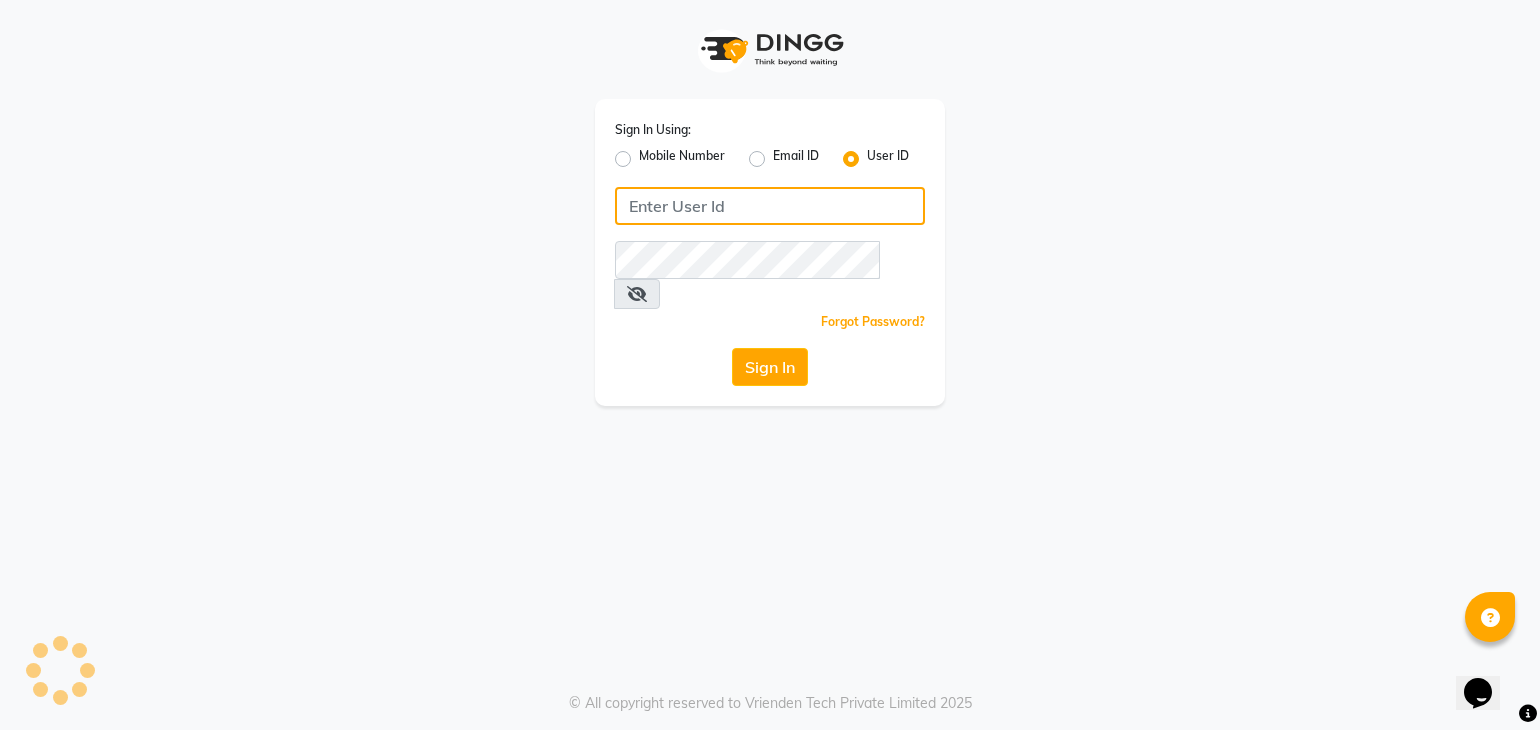 click 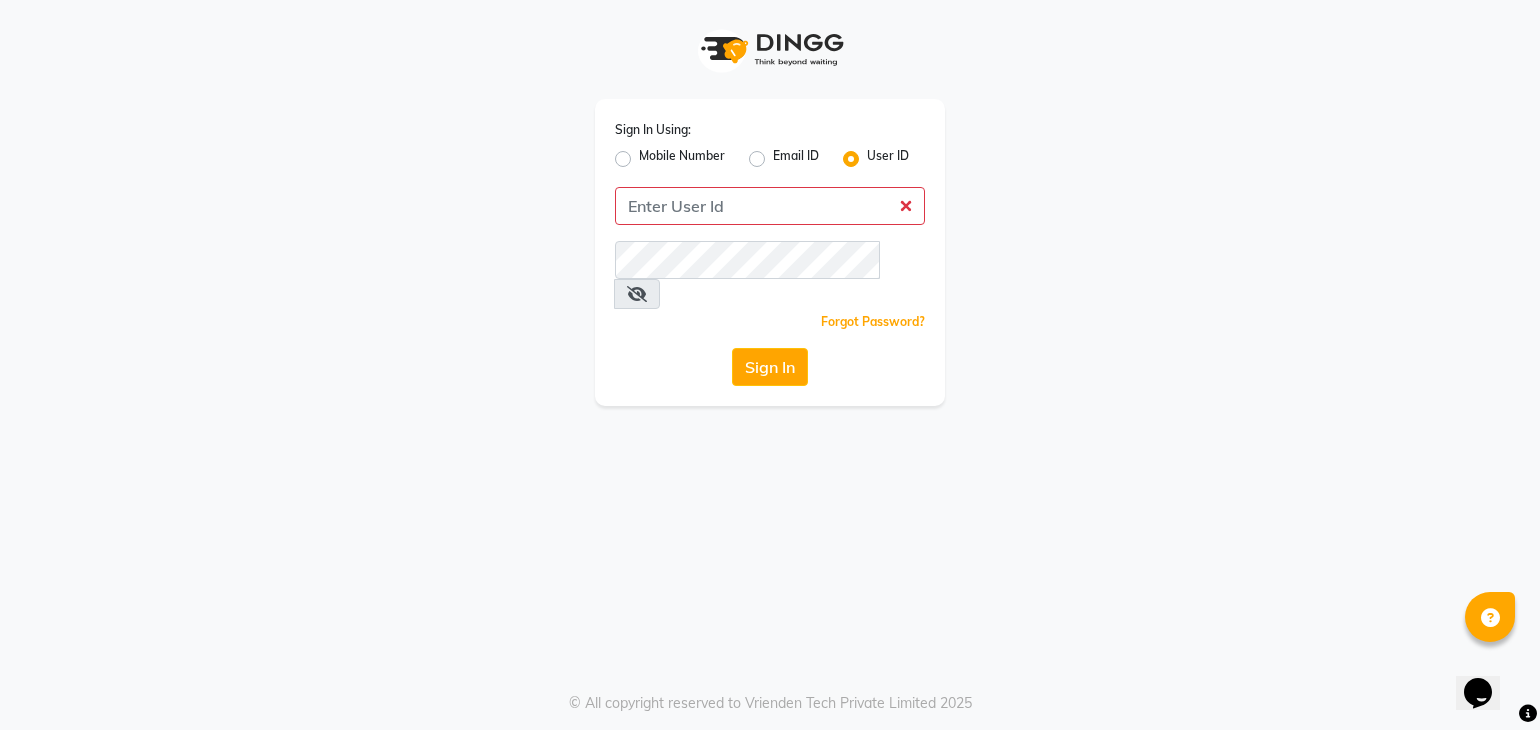 click on "Mobile Number" 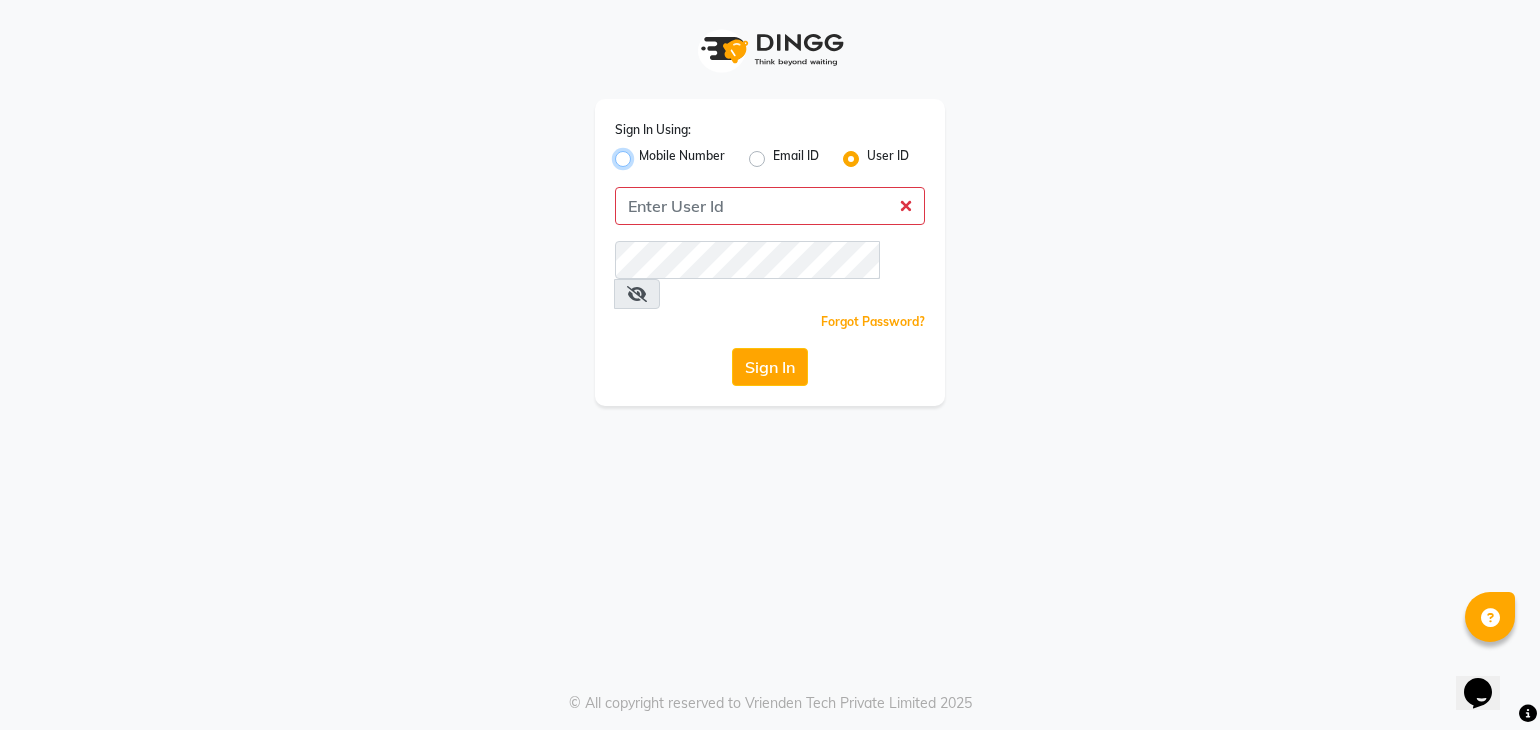 radio on "true" 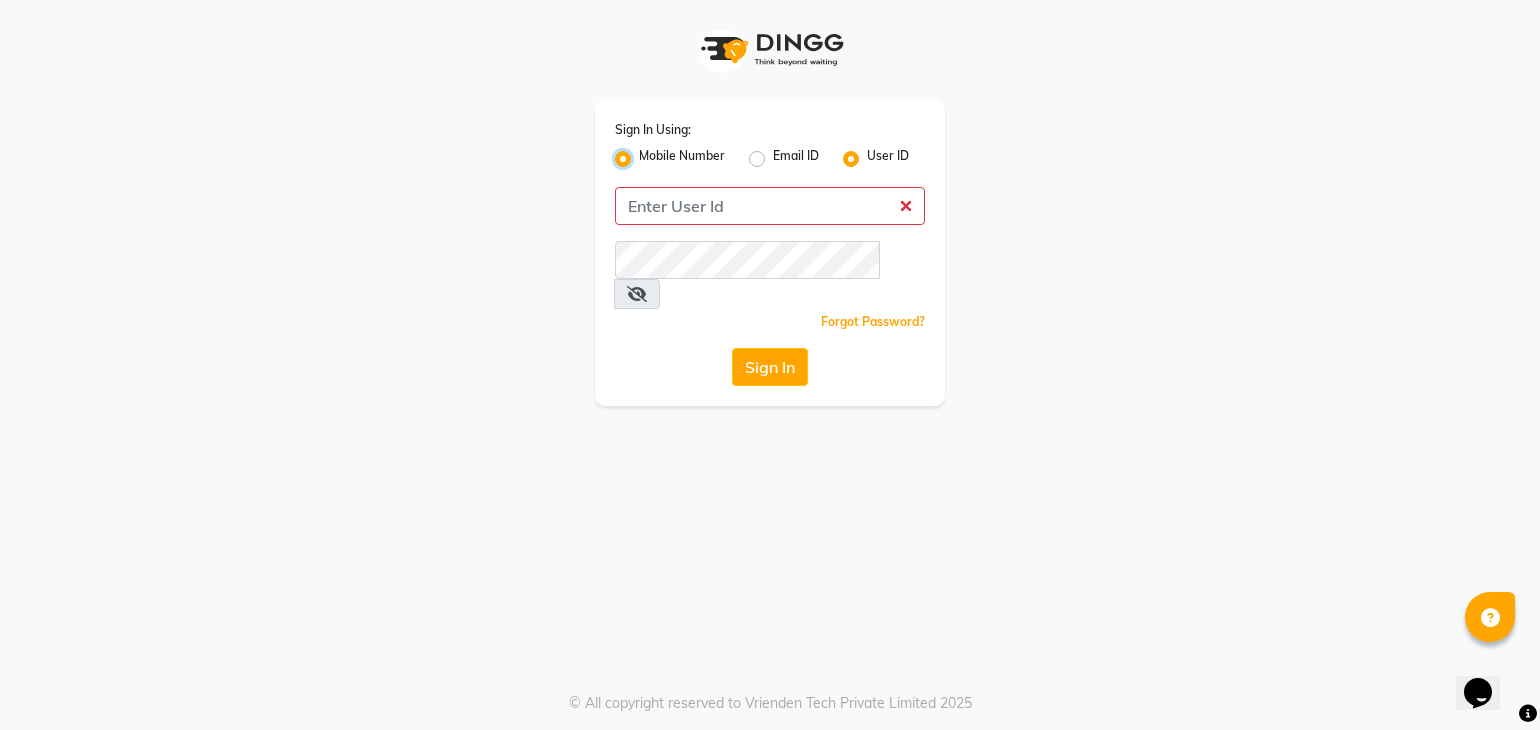 radio on "false" 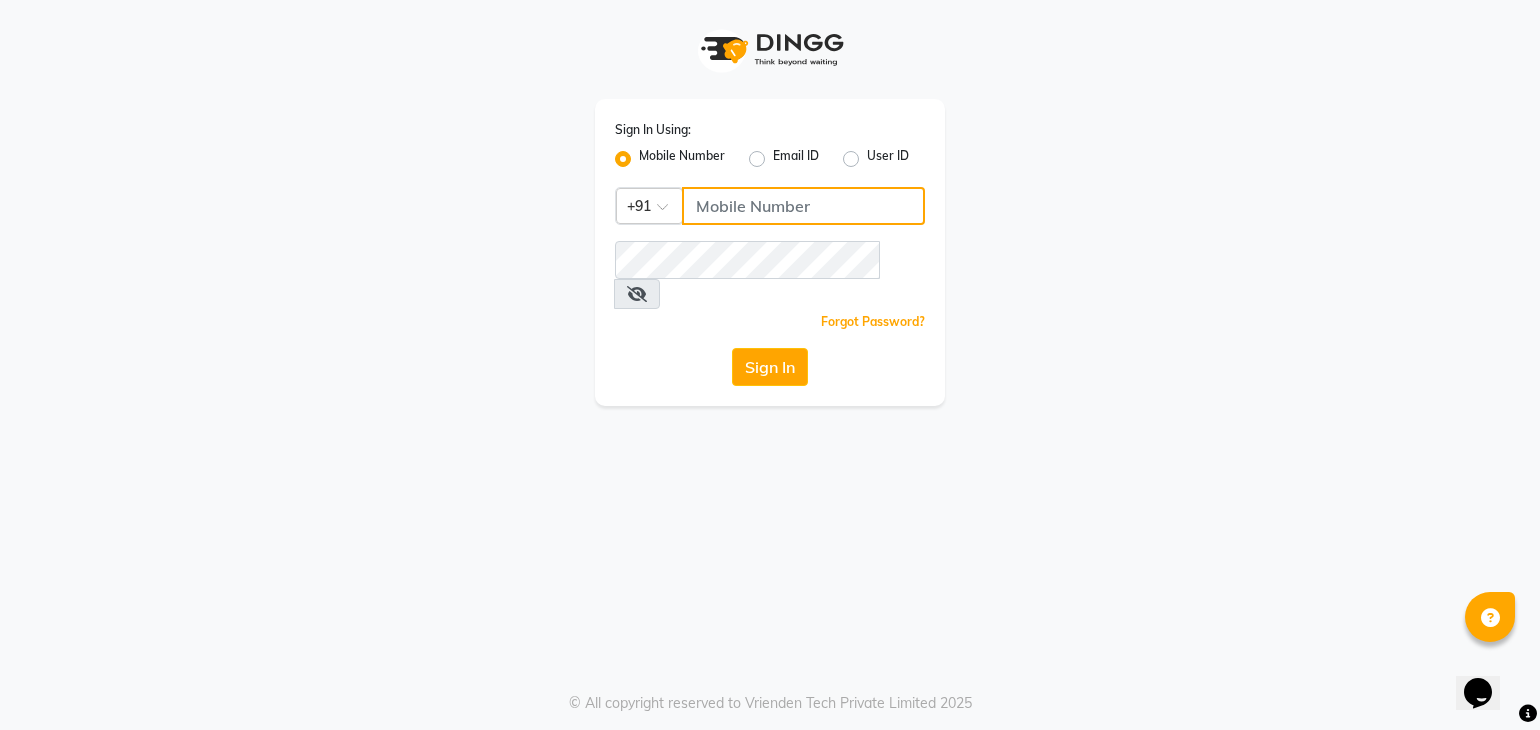 click 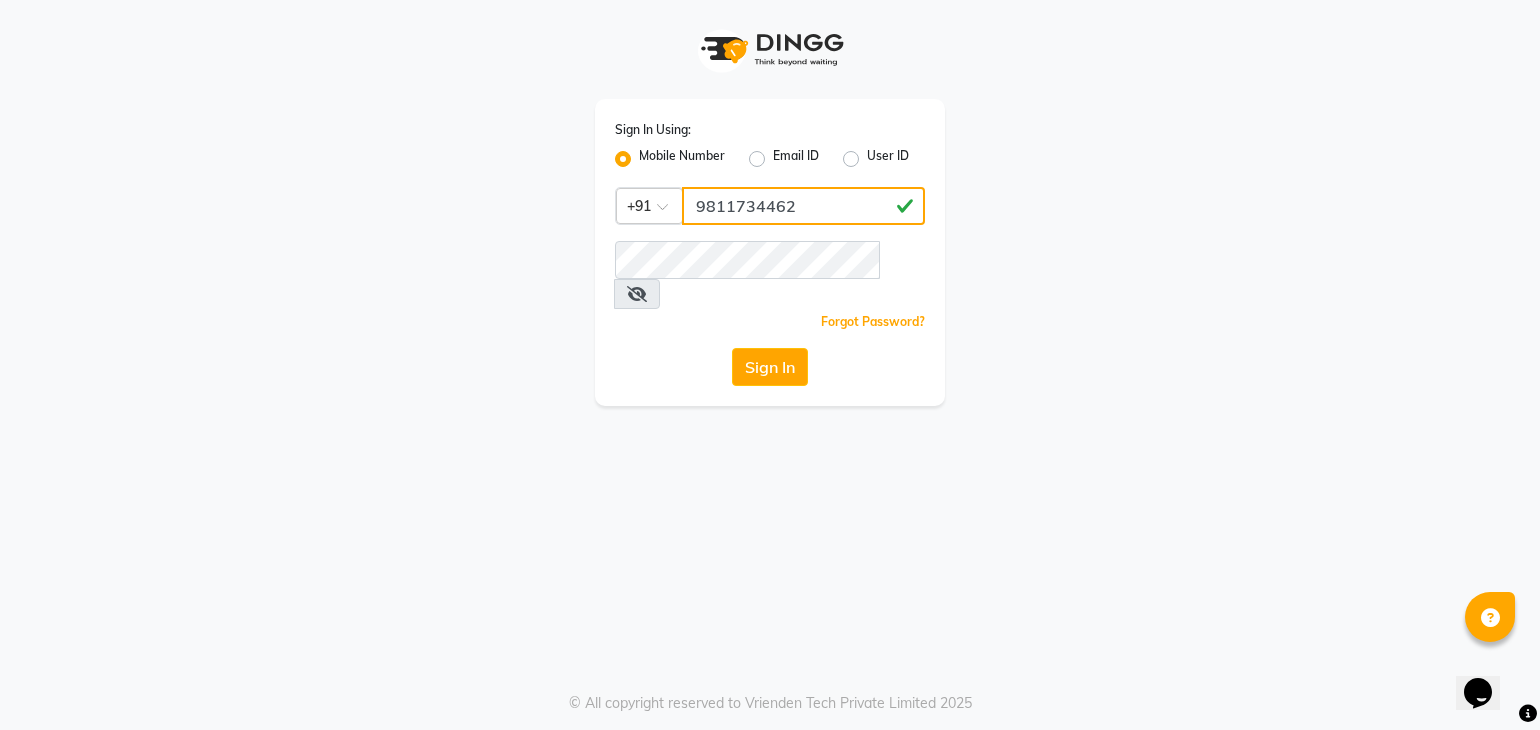type on "9811734462" 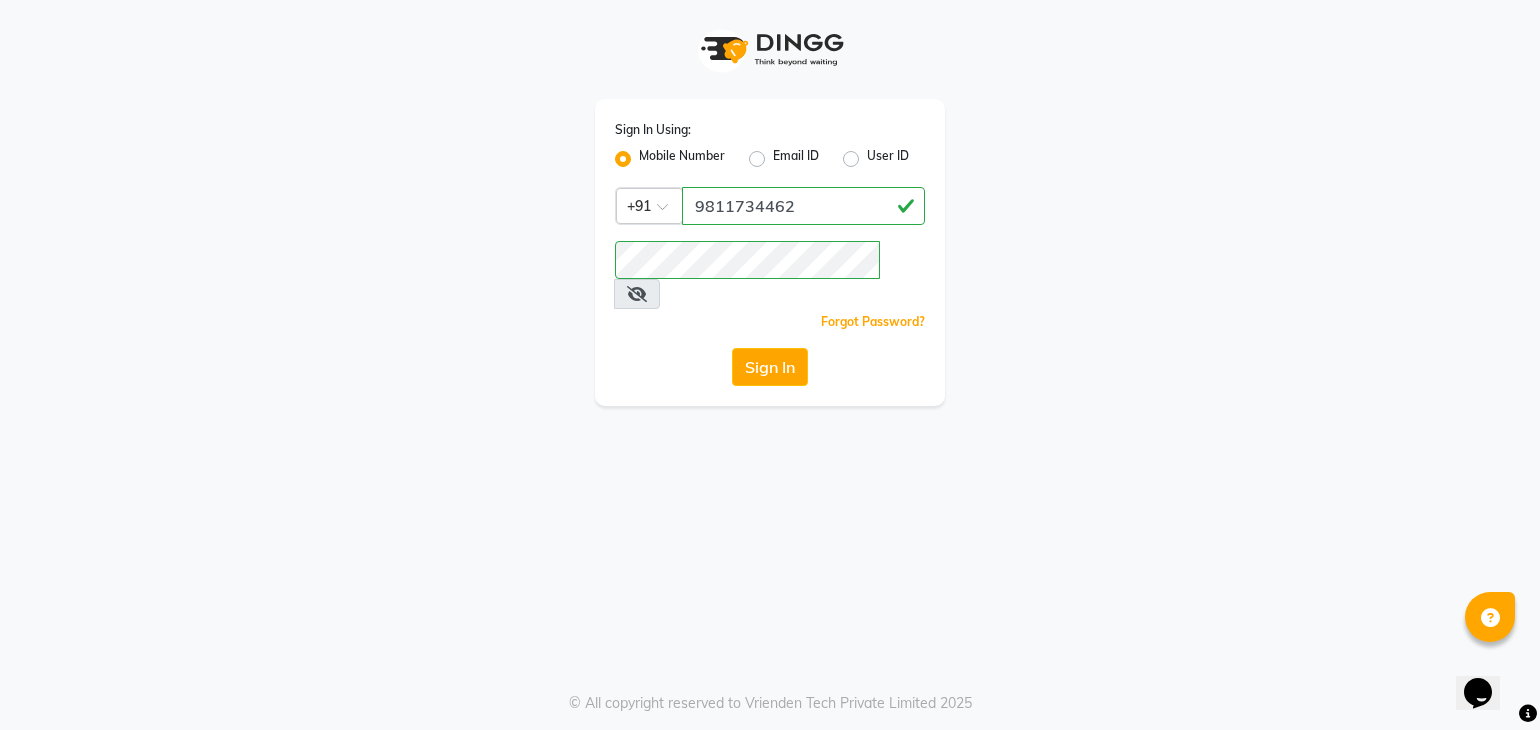 type 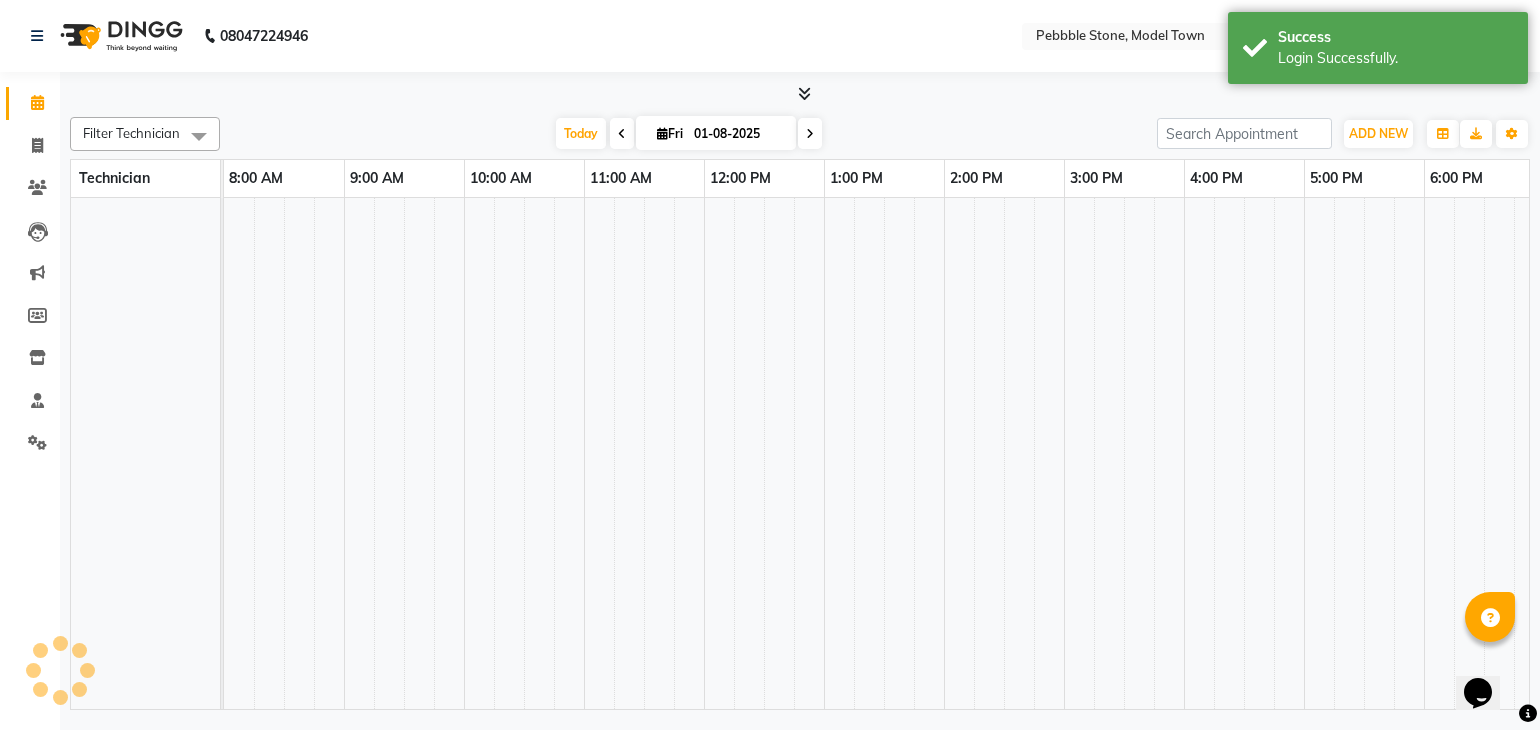 select on "en" 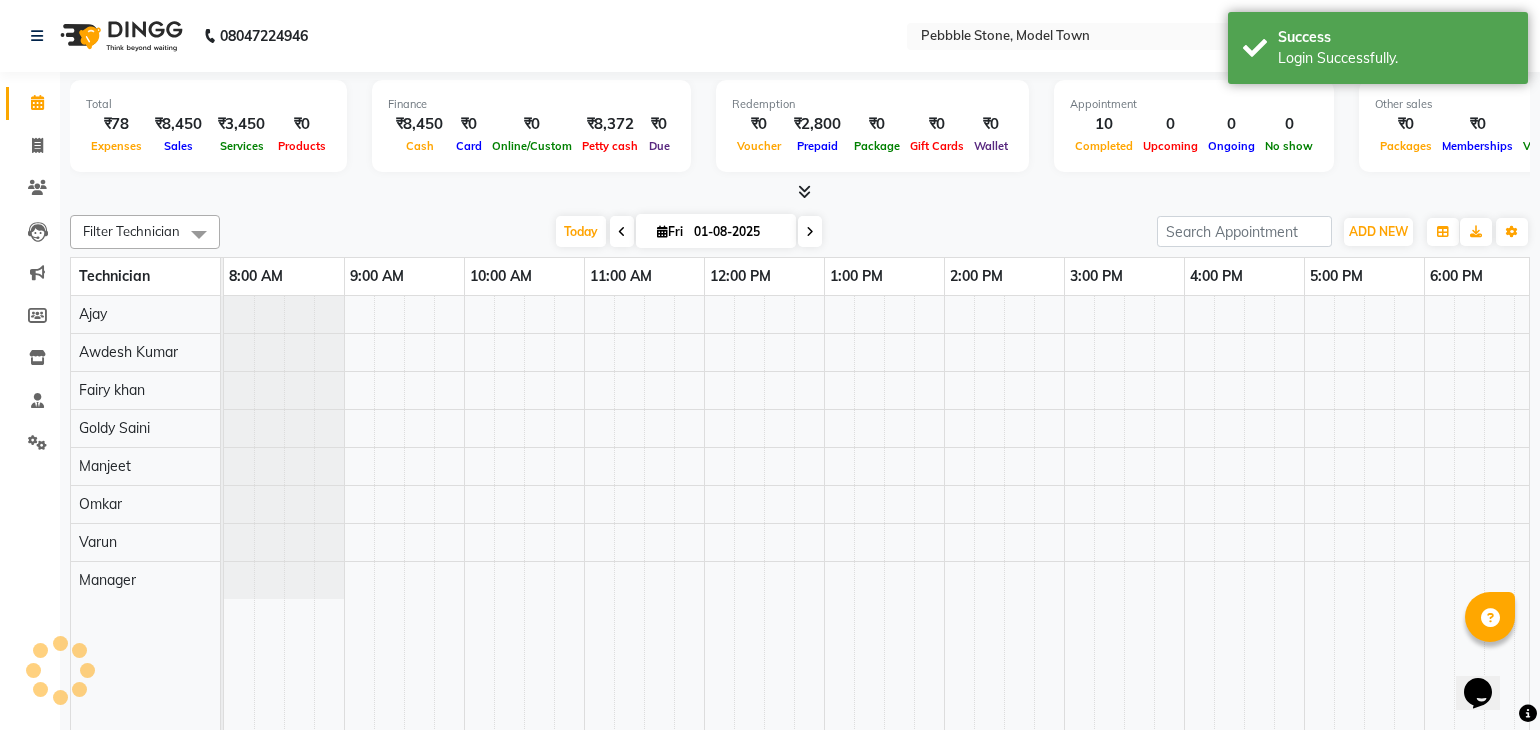 scroll, scrollTop: 0, scrollLeft: 0, axis: both 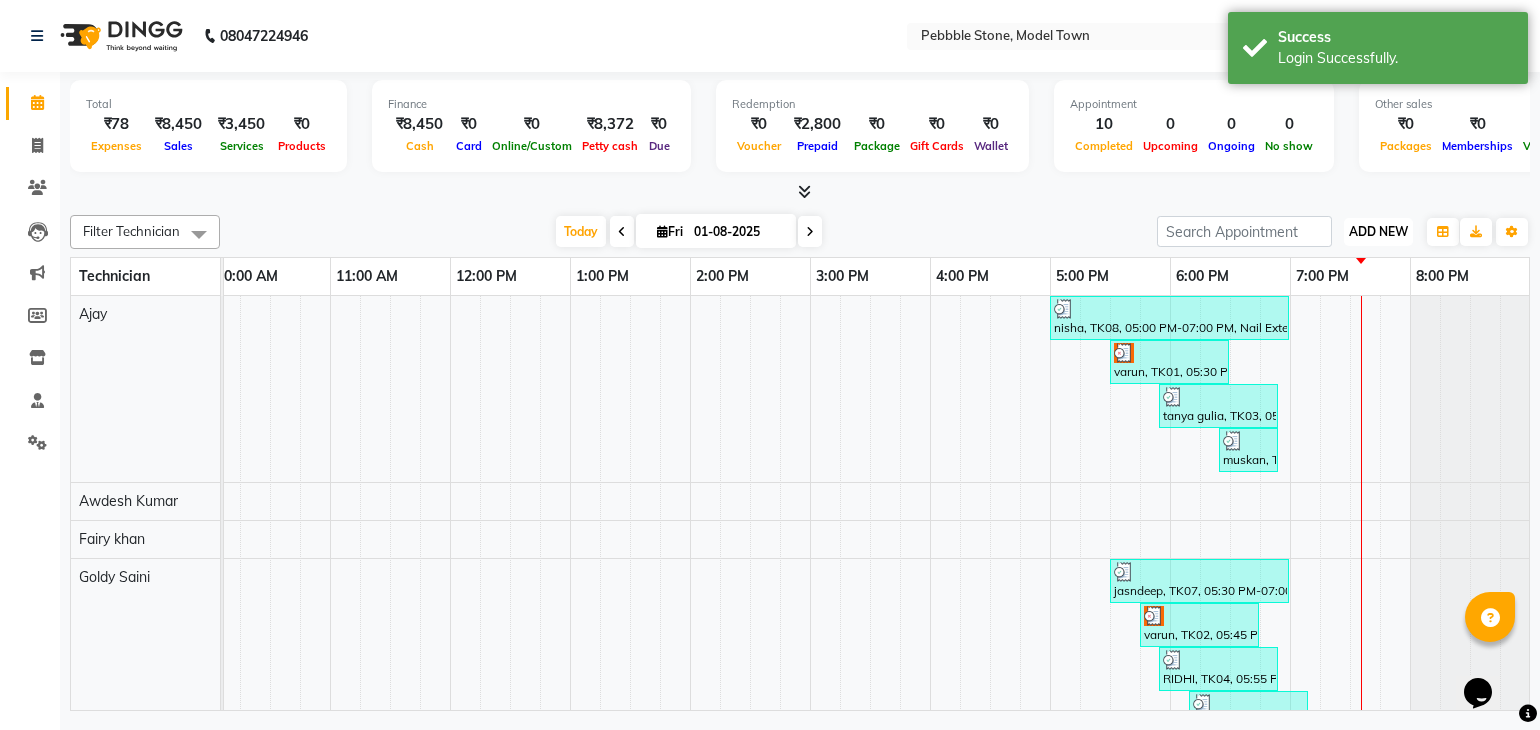 click on "ADD NEW" at bounding box center (1378, 231) 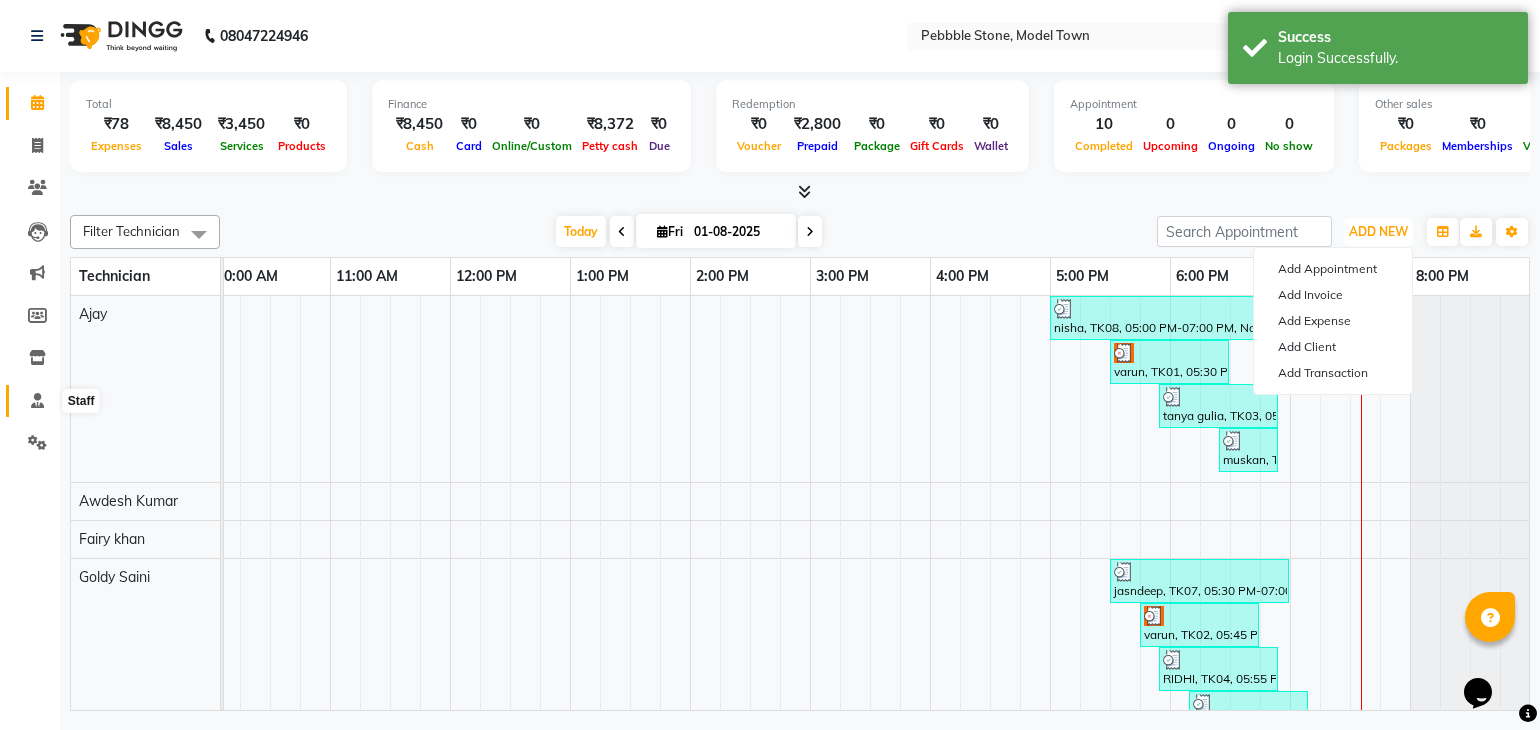 type 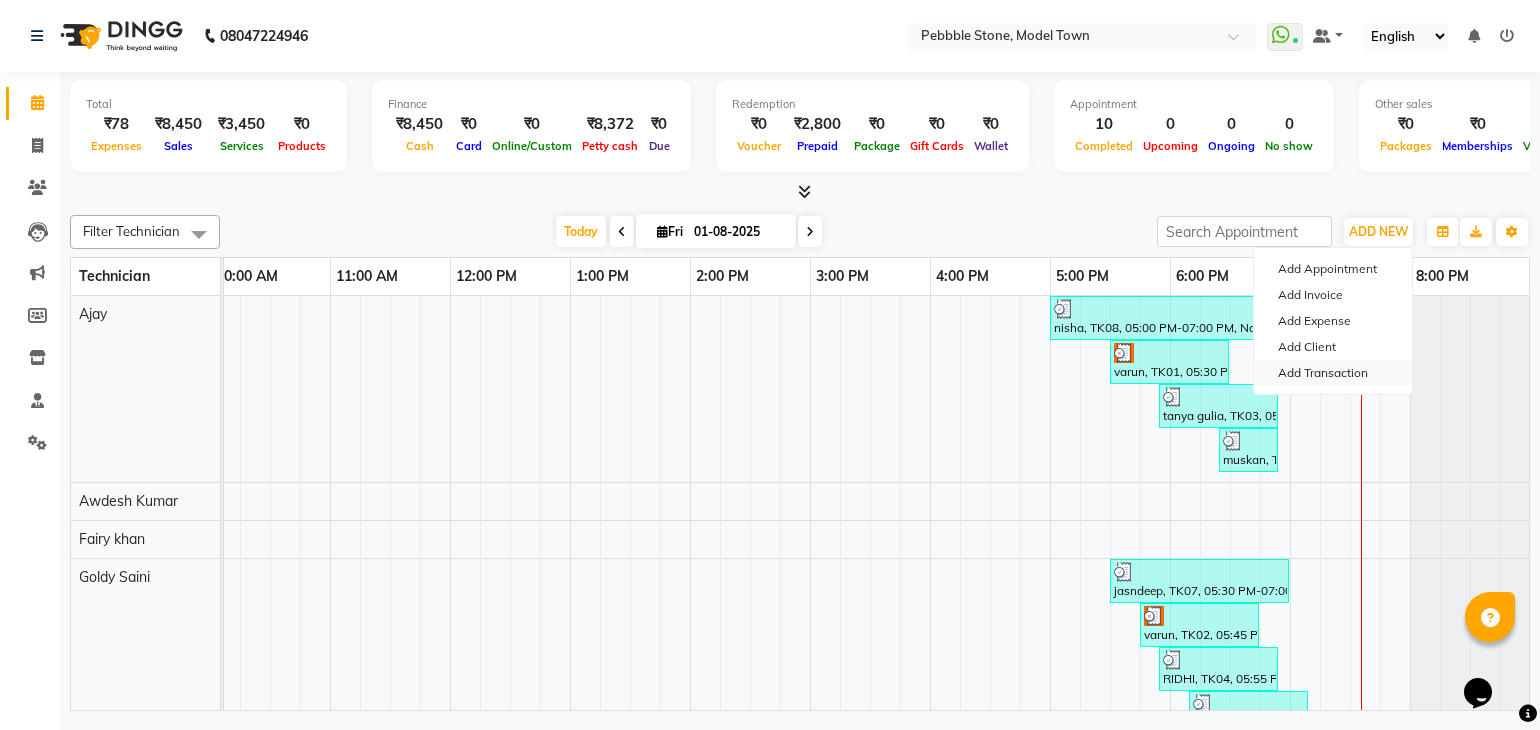 click on "Add Transaction" at bounding box center (1333, 373) 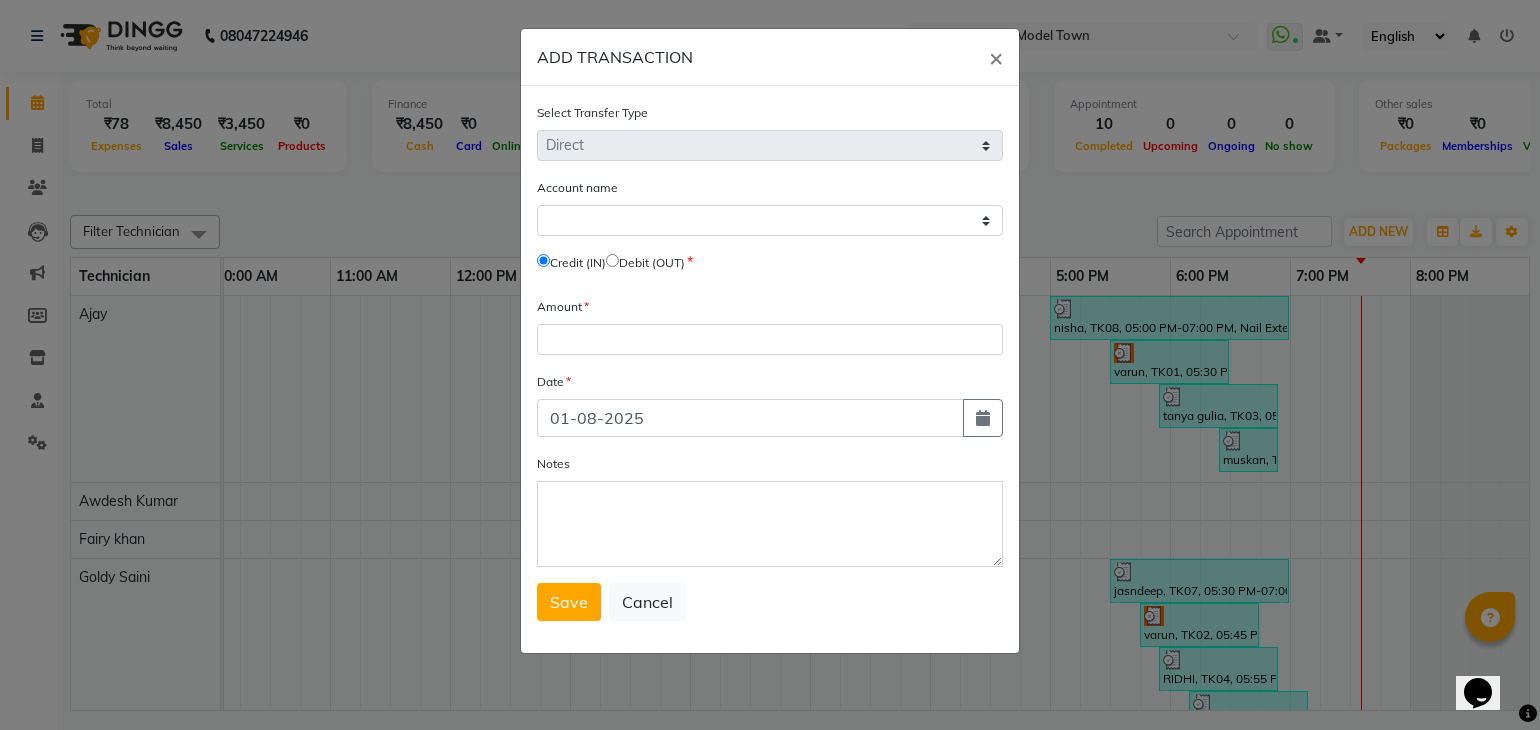 click 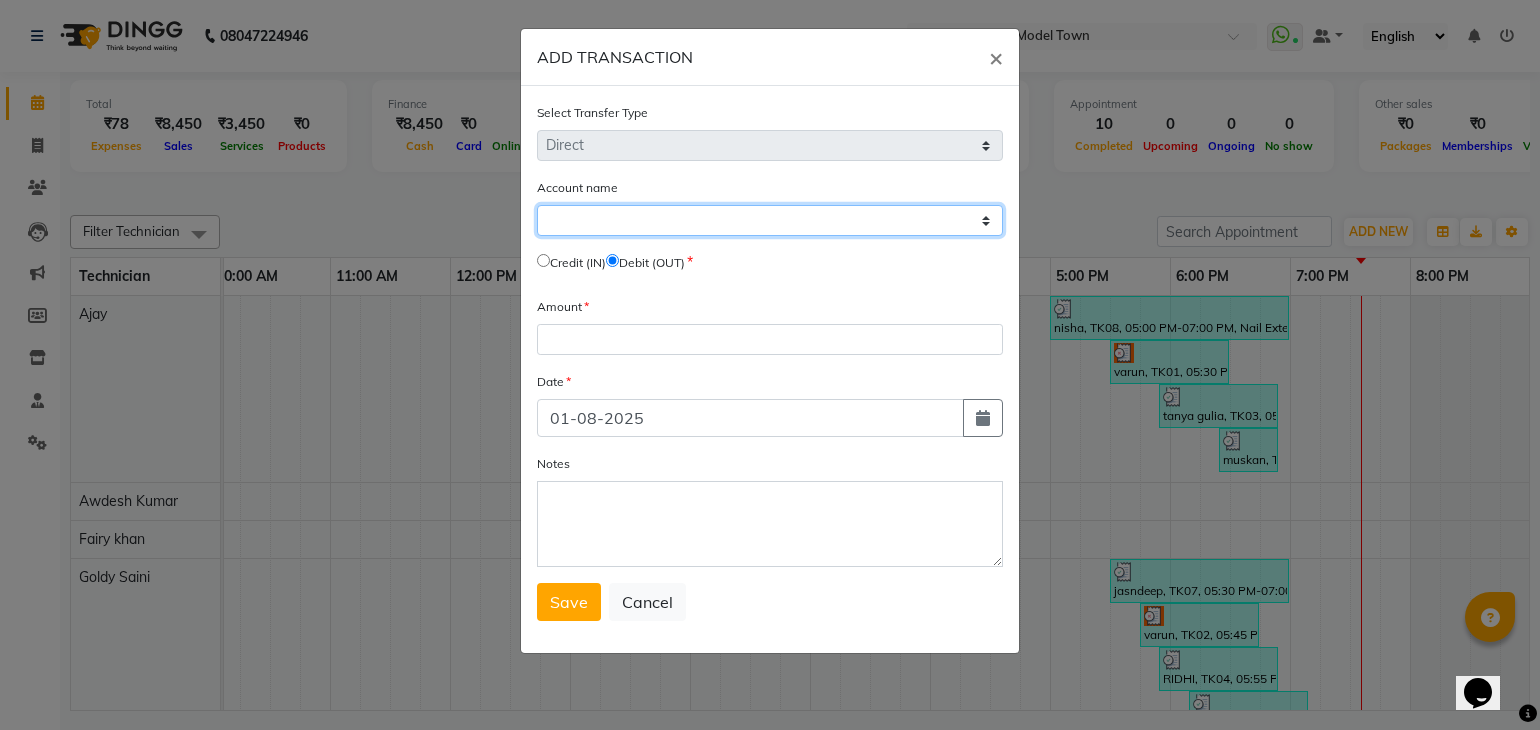 click on "Select Petty Cash Default Account" 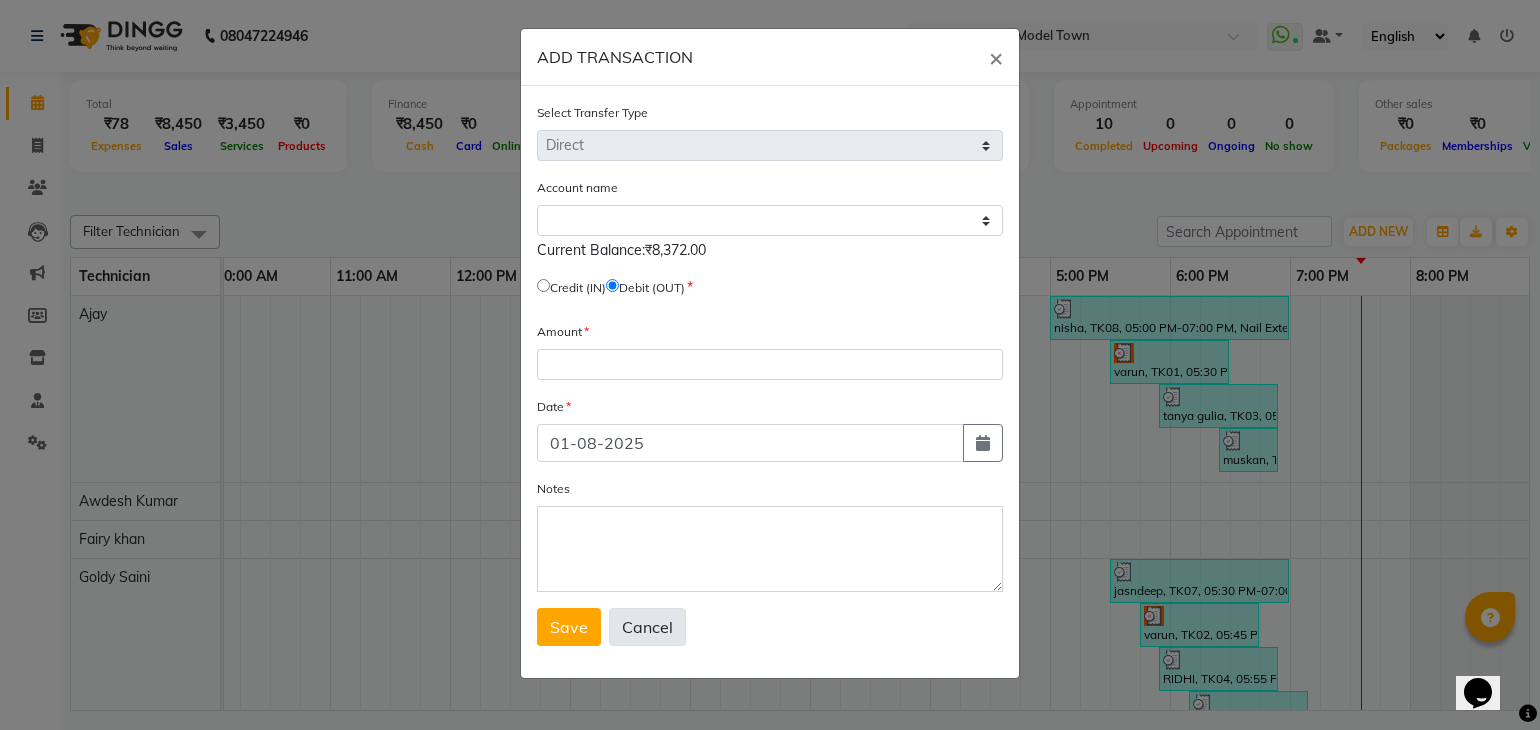 click on "Cancel" 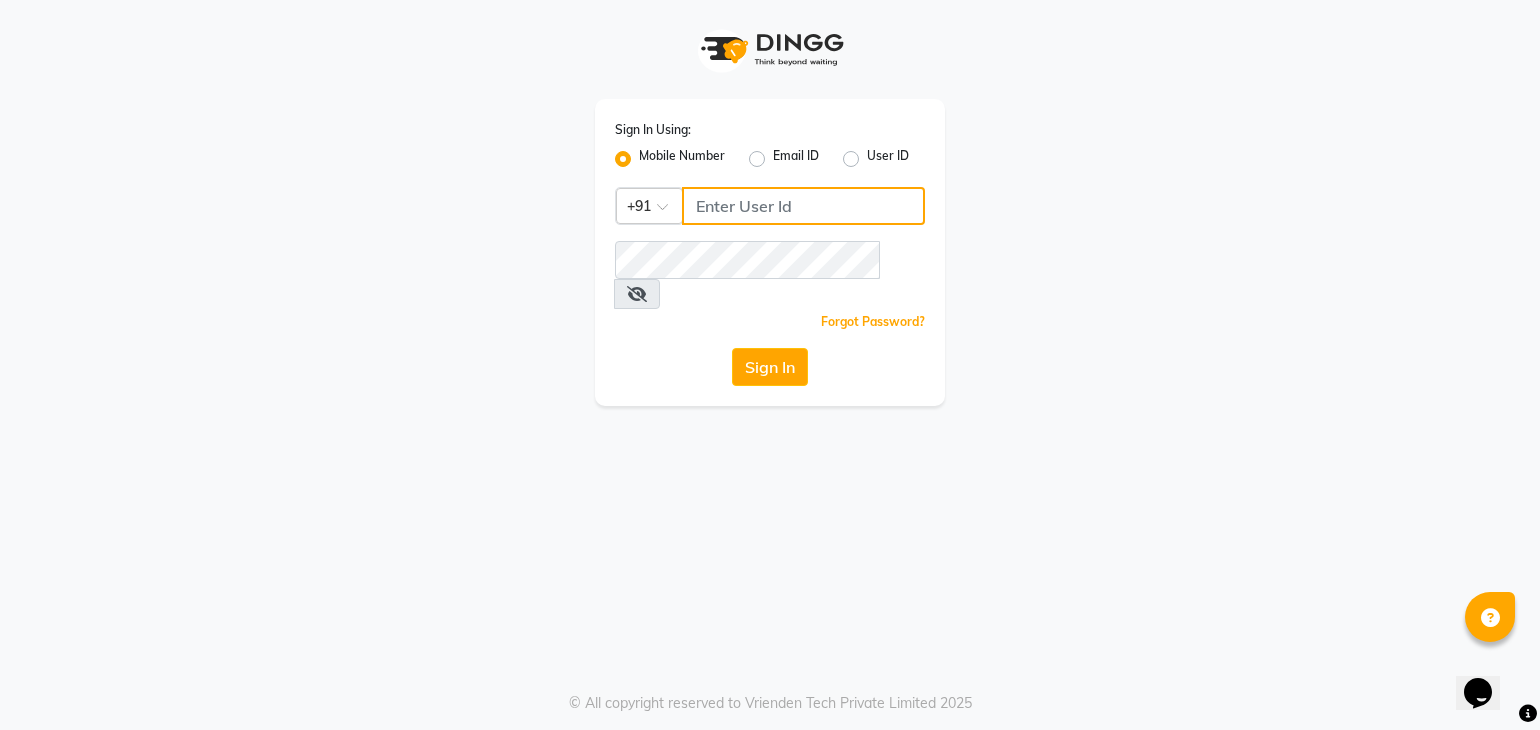 click 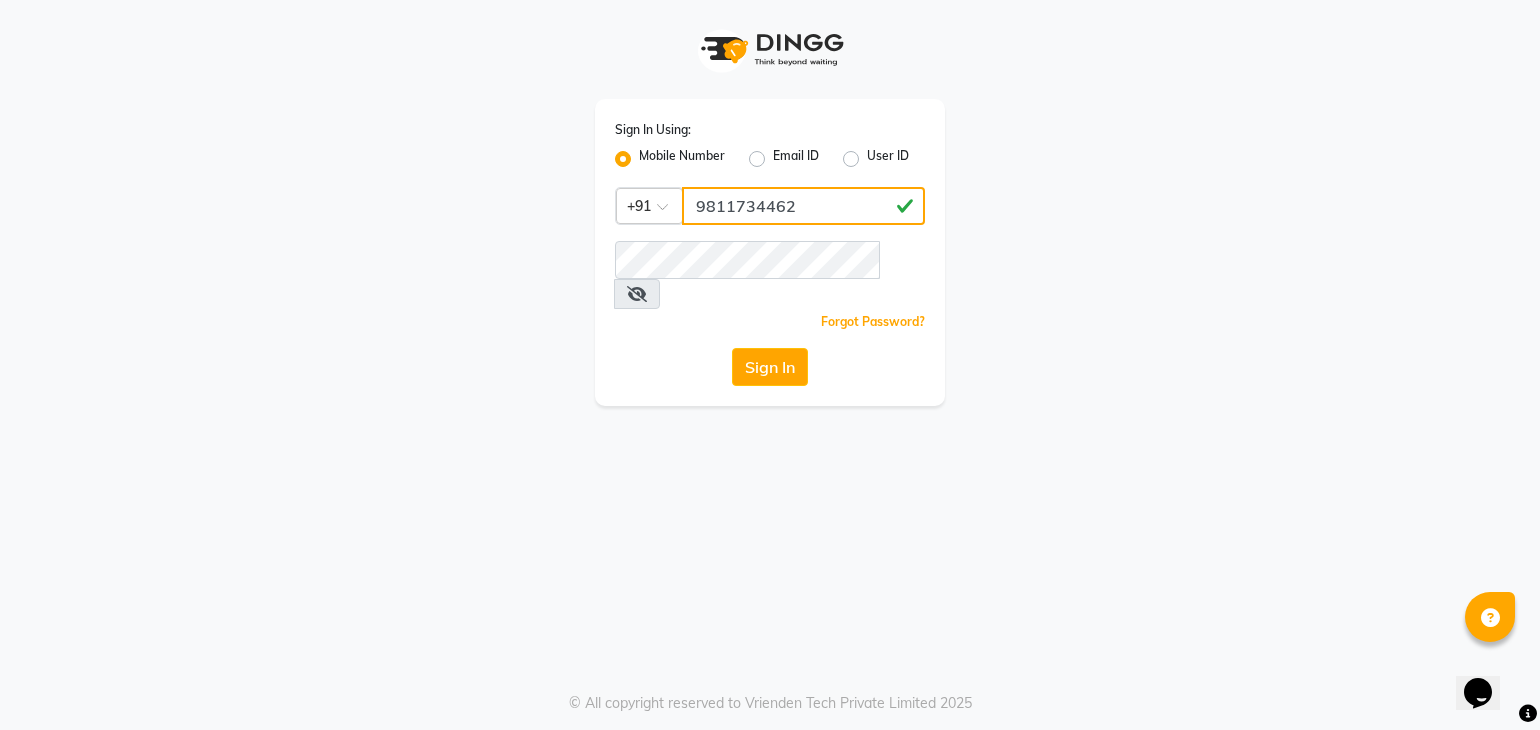 type on "9811734462" 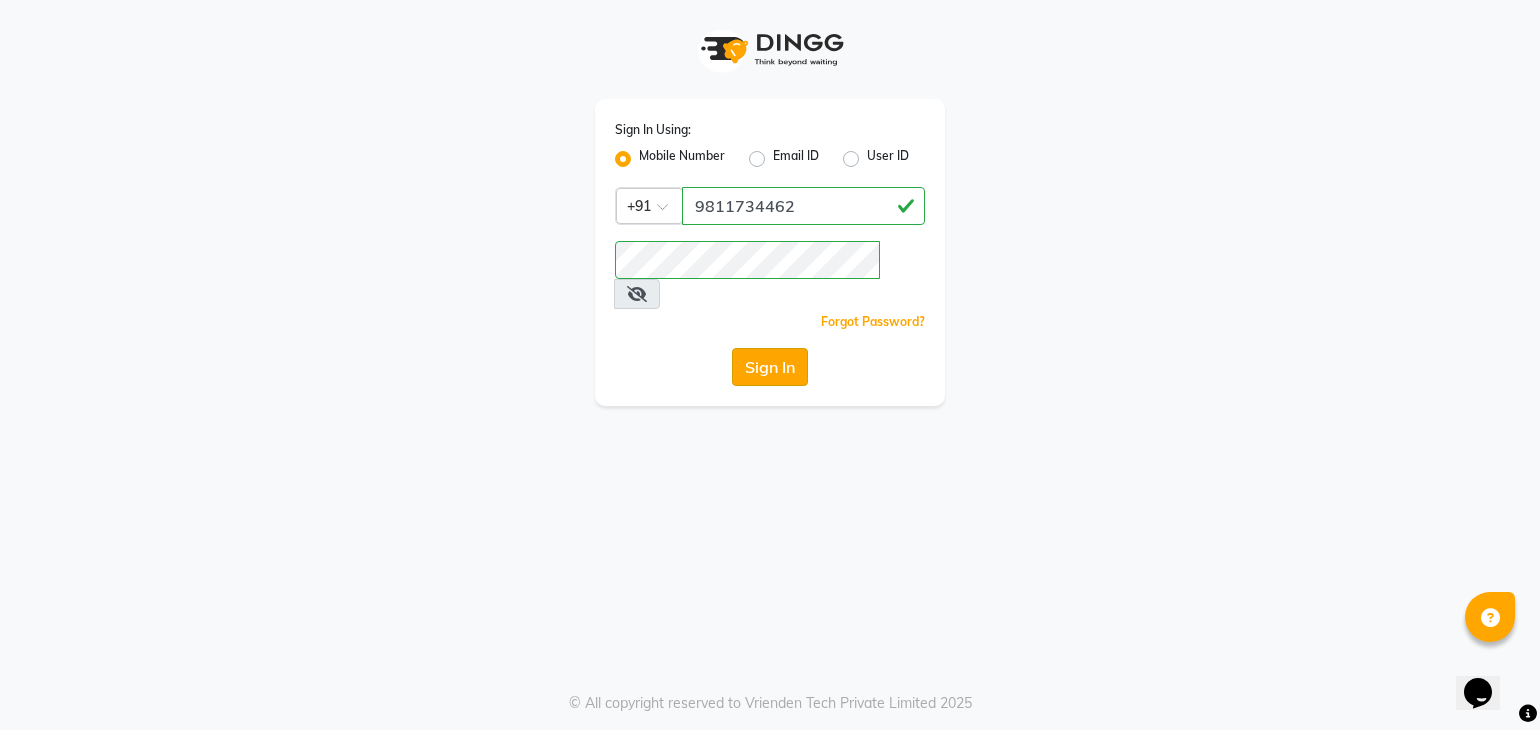 click on "Sign In" 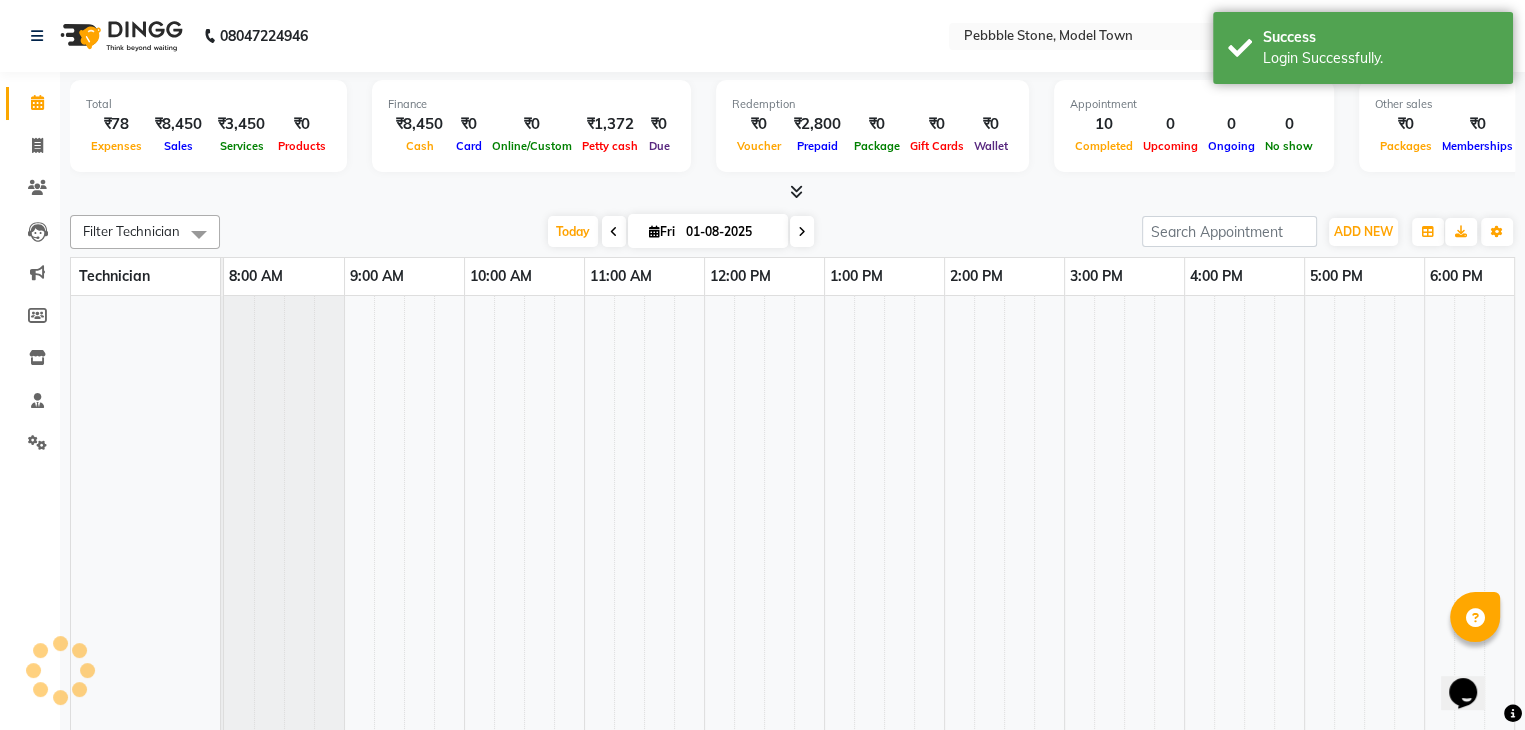 select on "en" 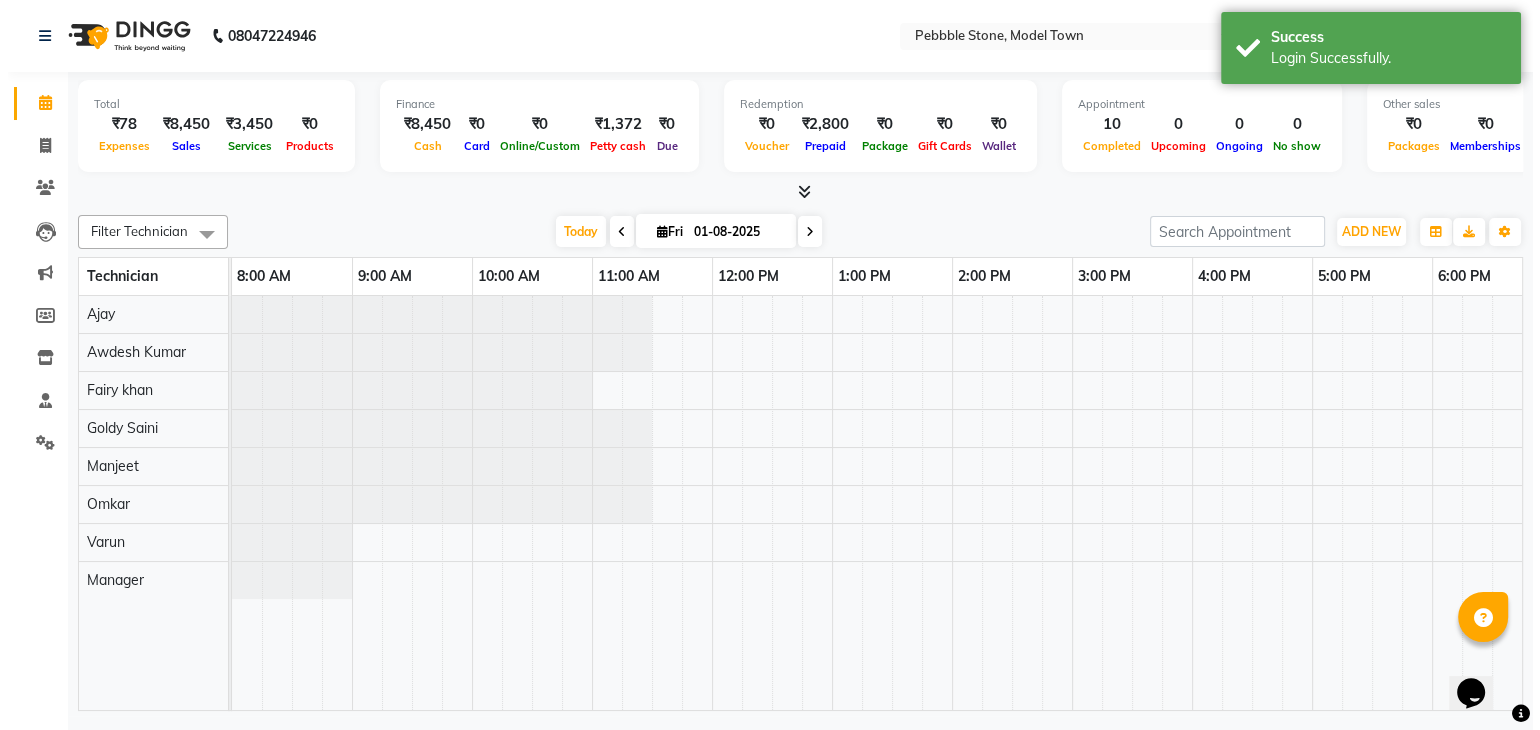 scroll, scrollTop: 0, scrollLeft: 0, axis: both 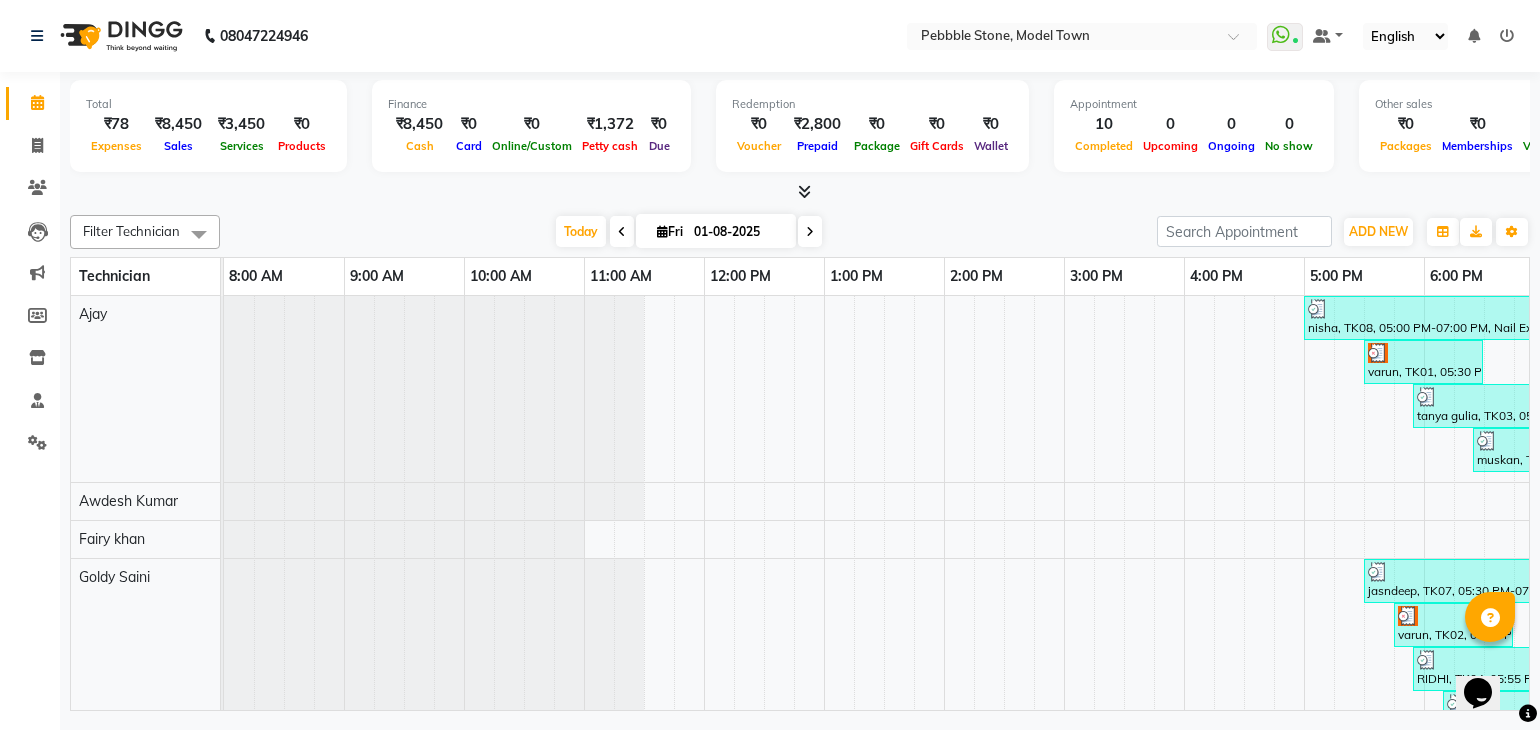 click at bounding box center (810, 232) 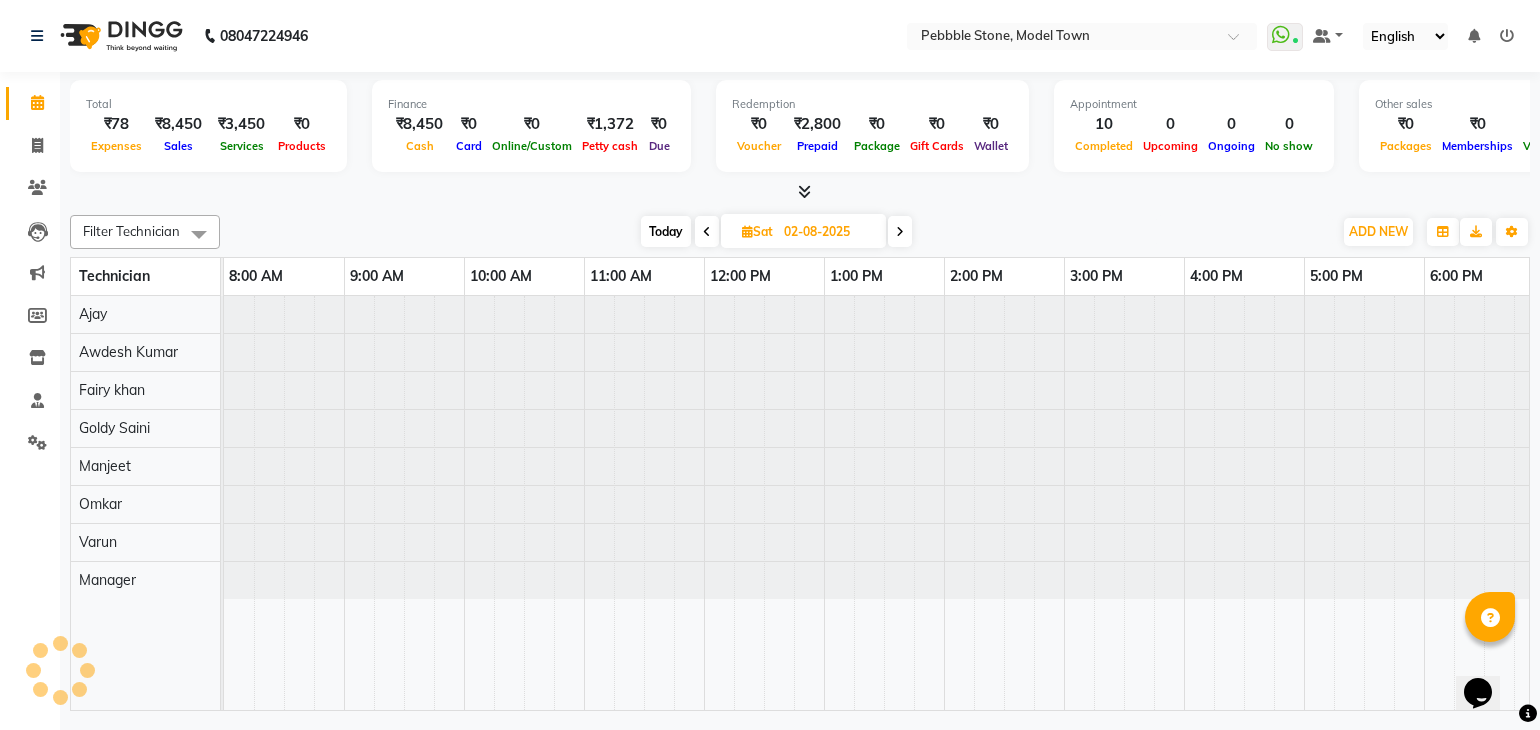 scroll, scrollTop: 0, scrollLeft: 254, axis: horizontal 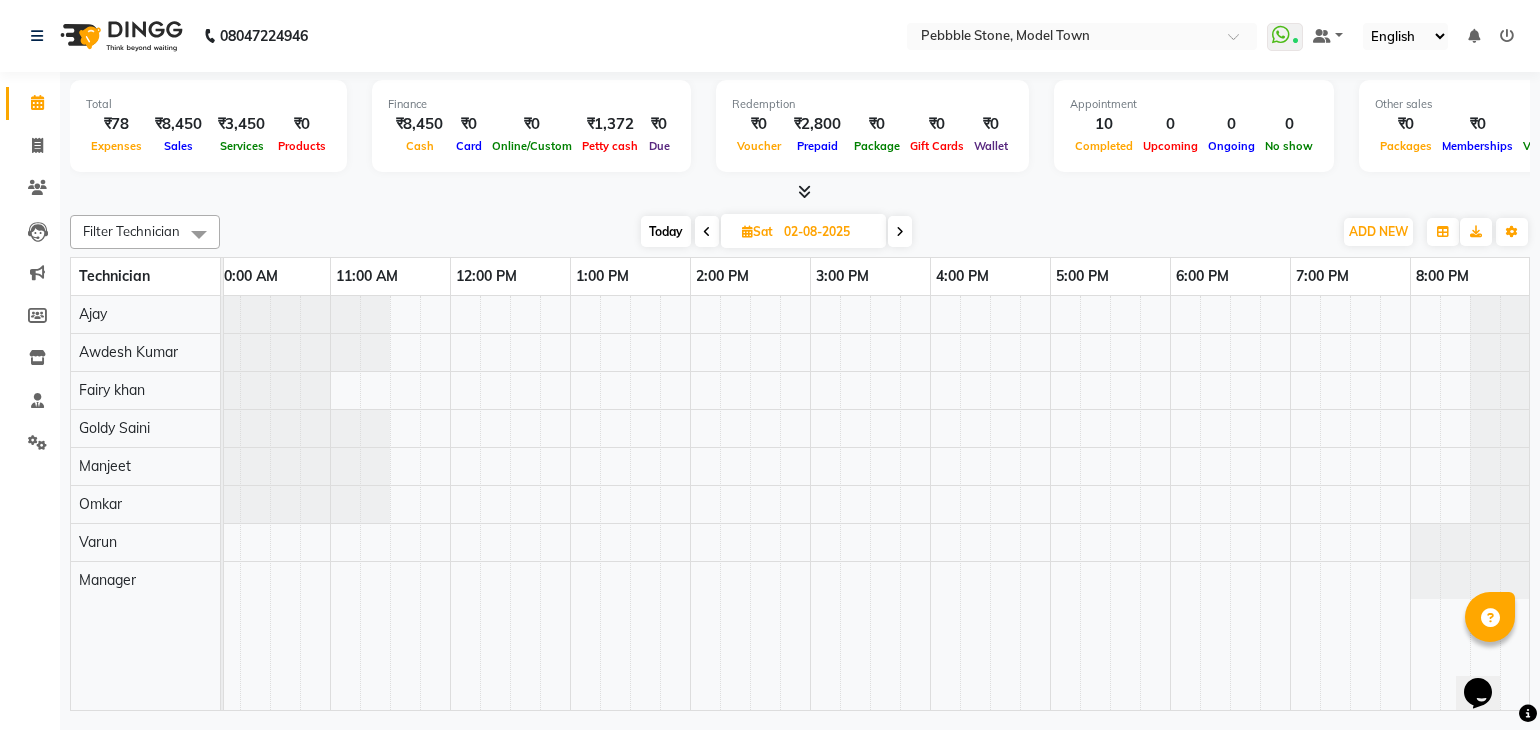 click at bounding box center (707, 232) 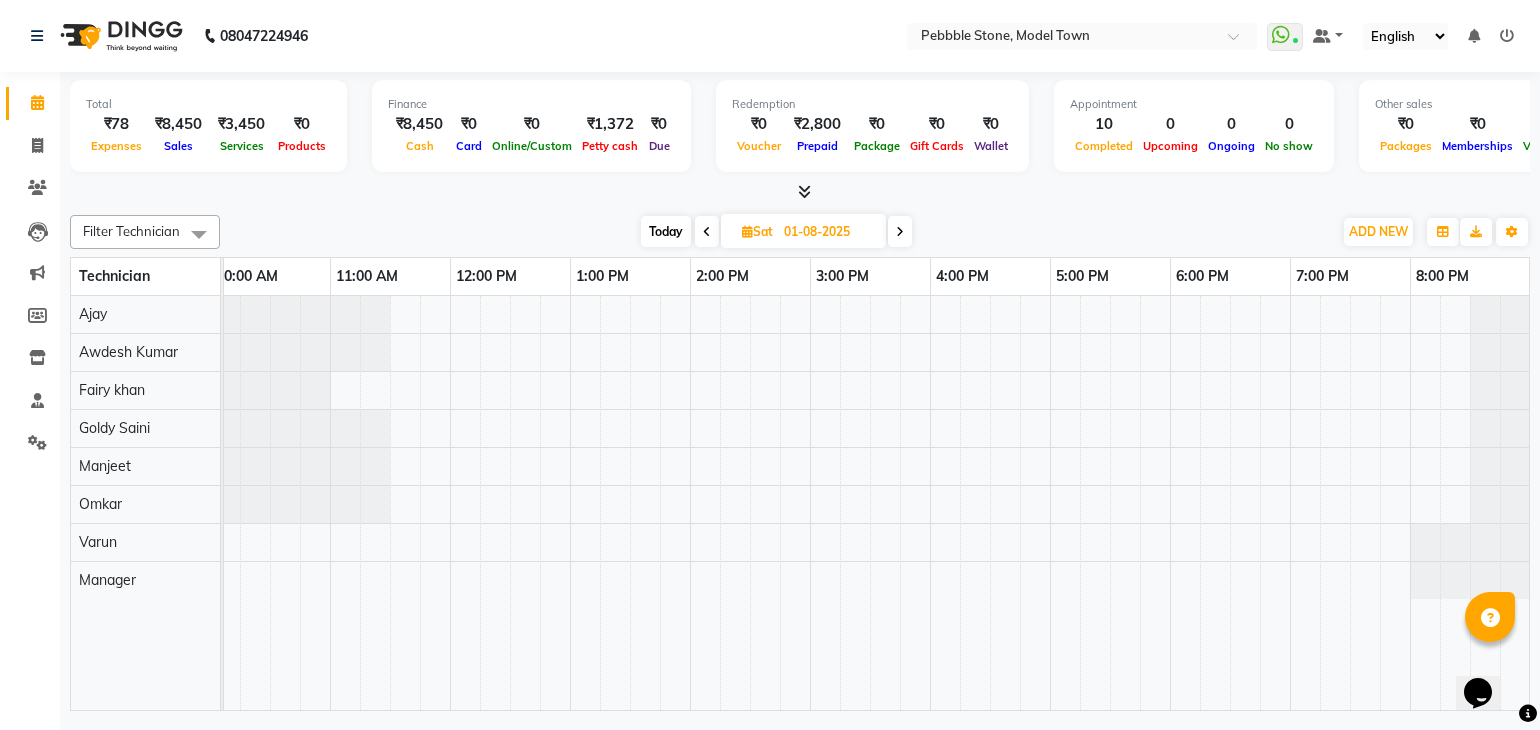 scroll, scrollTop: 0, scrollLeft: 0, axis: both 